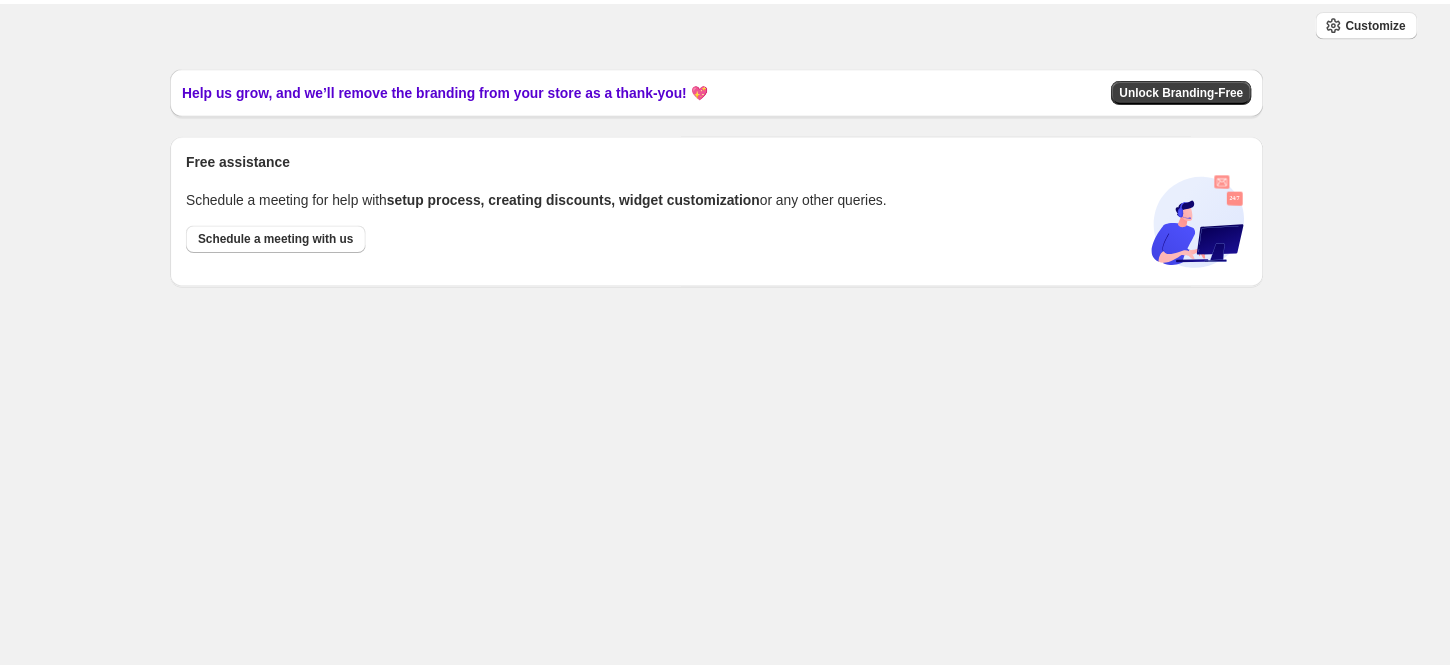 scroll, scrollTop: 0, scrollLeft: 0, axis: both 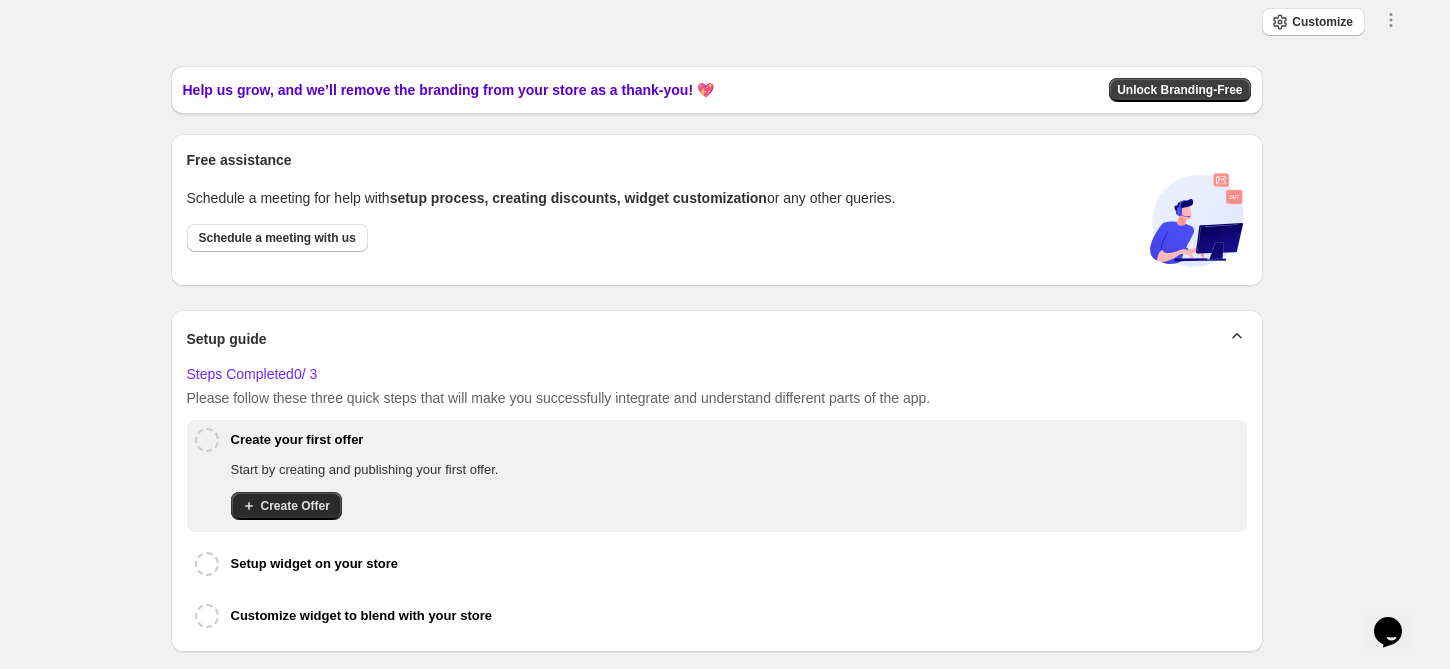 click on "Create Offer" at bounding box center (286, 506) 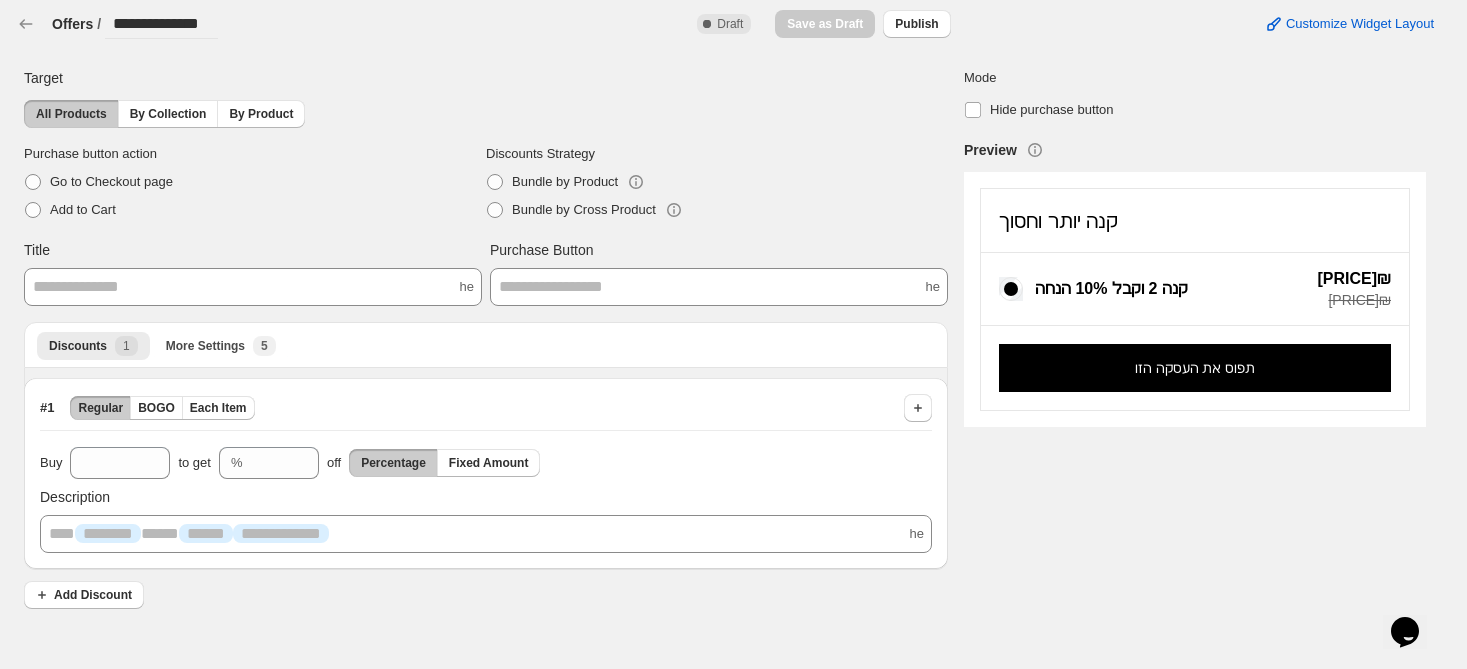 click on "**********" at bounding box center (253, 287) 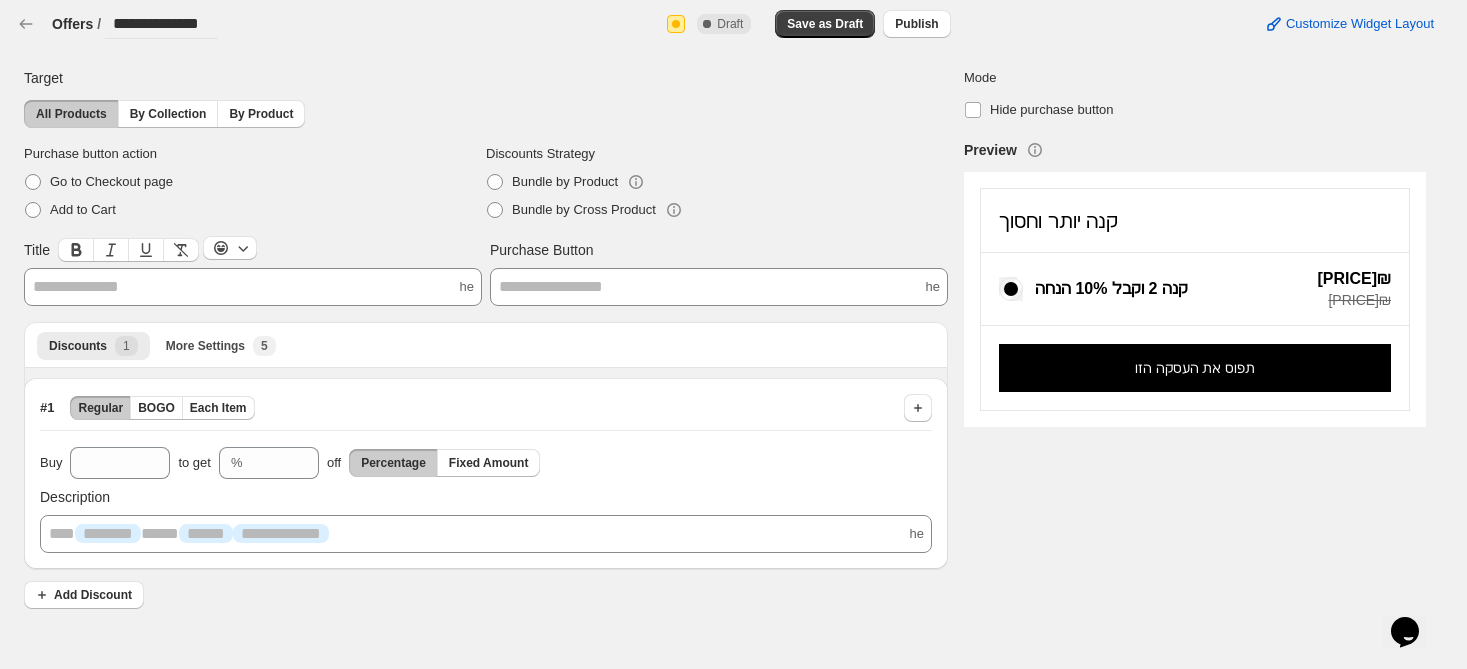 click on "קנה יותר וחסוך" at bounding box center (1058, 221) 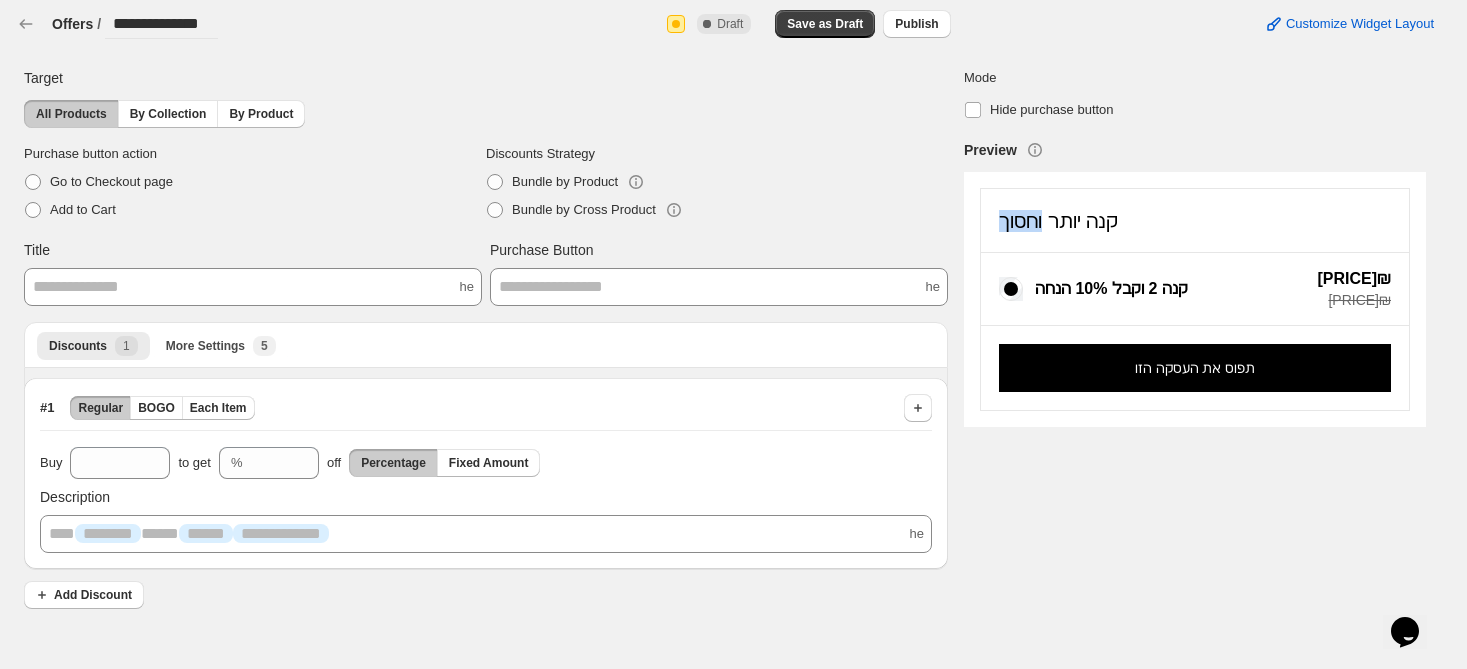 click on "קנה יותר וחסוך" at bounding box center [1058, 221] 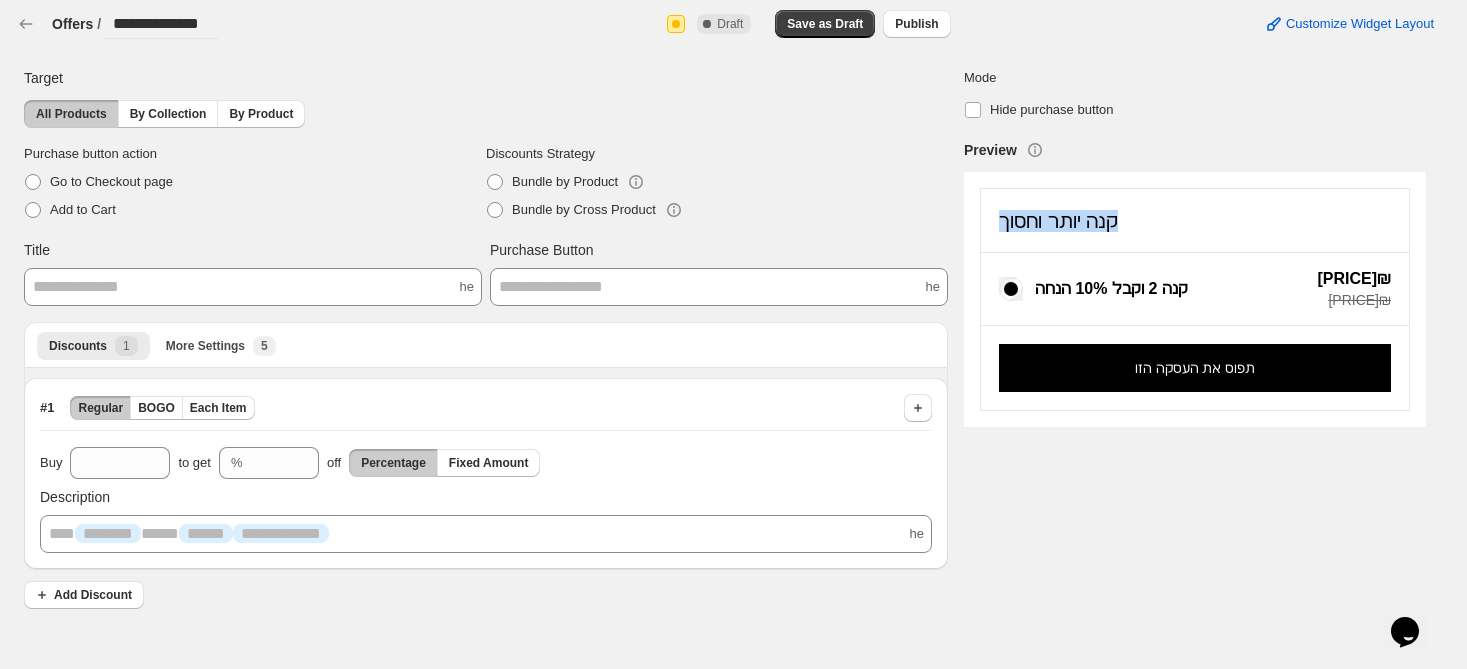 click on "קנה יותר וחסוך" at bounding box center [1058, 221] 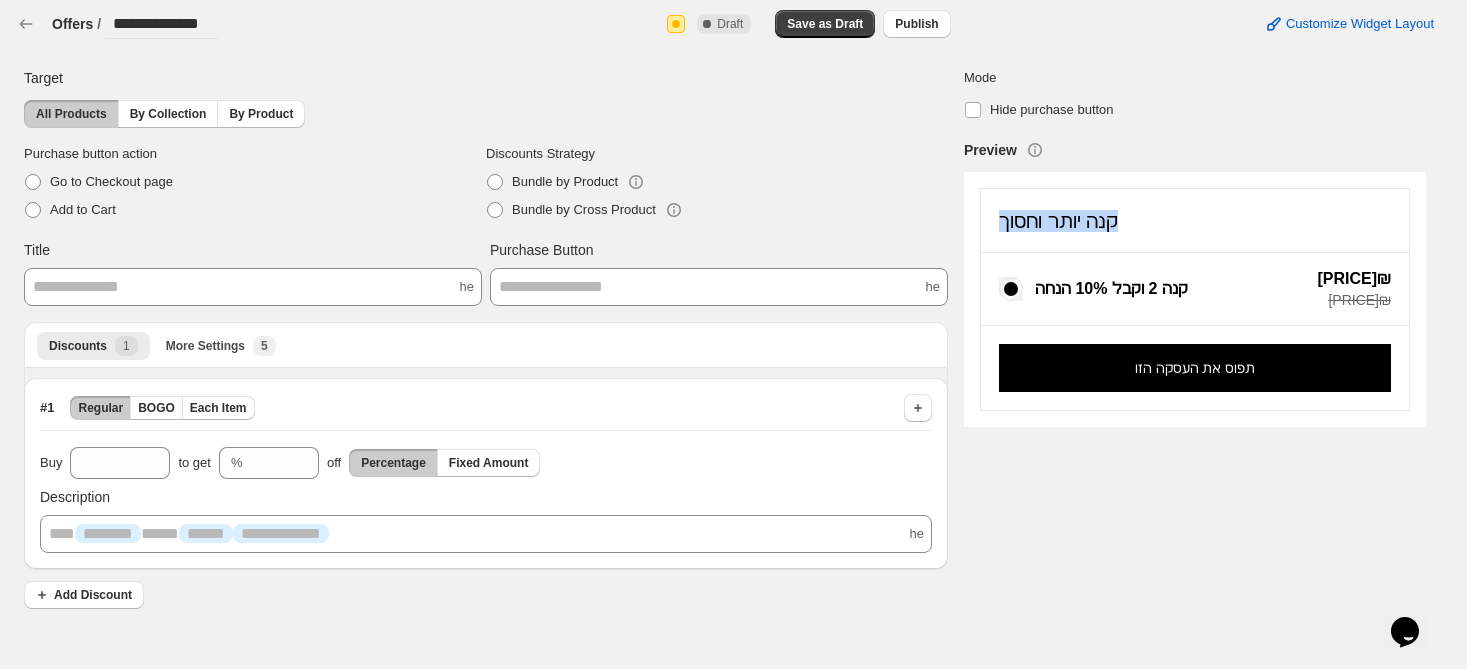 copy on "קנה יותר וחסוך" 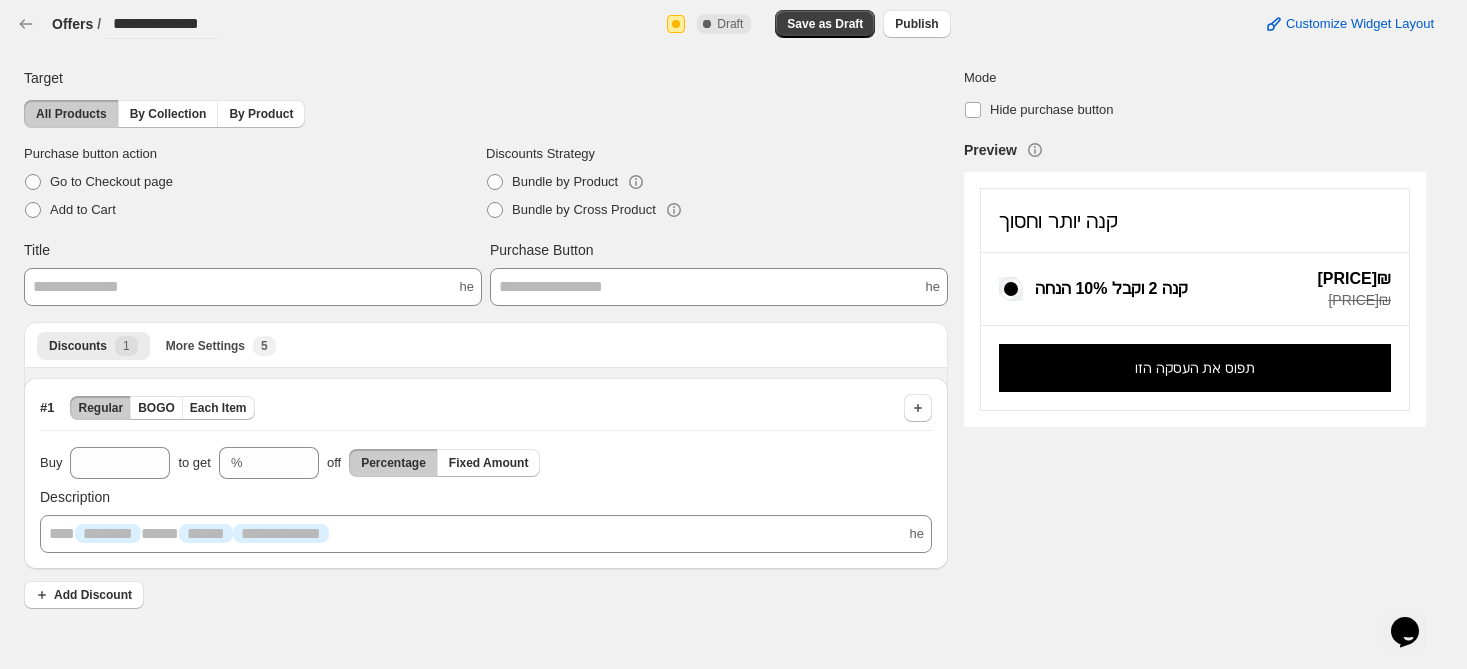 click on "**********" at bounding box center (253, 287) 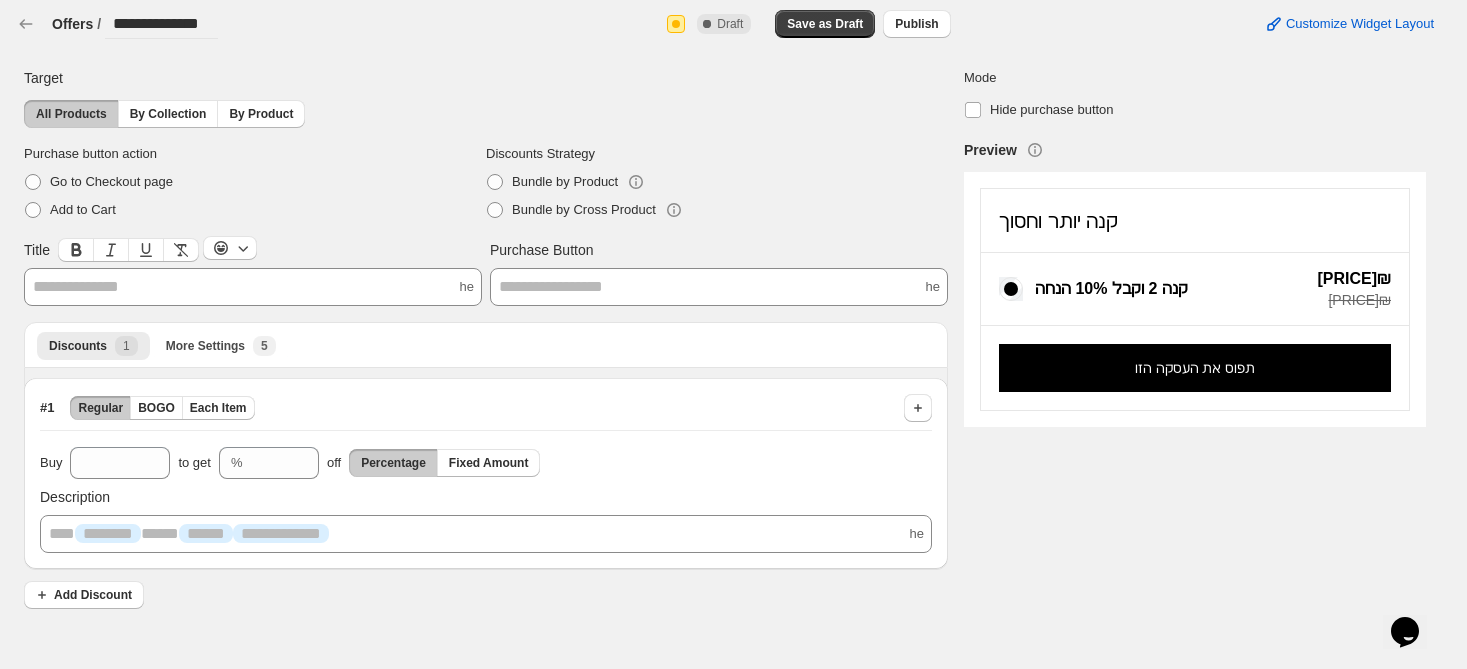 paste 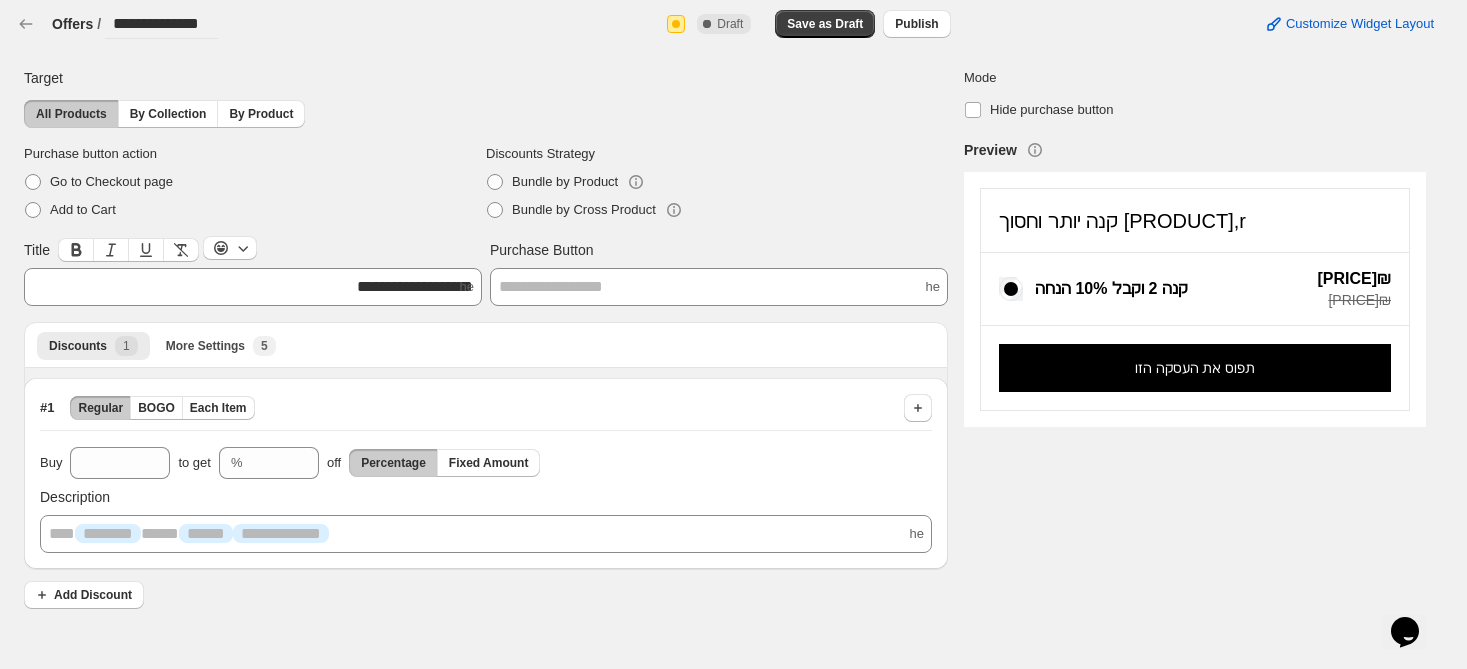click on "Bundle by Cross Product" at bounding box center (717, 210) 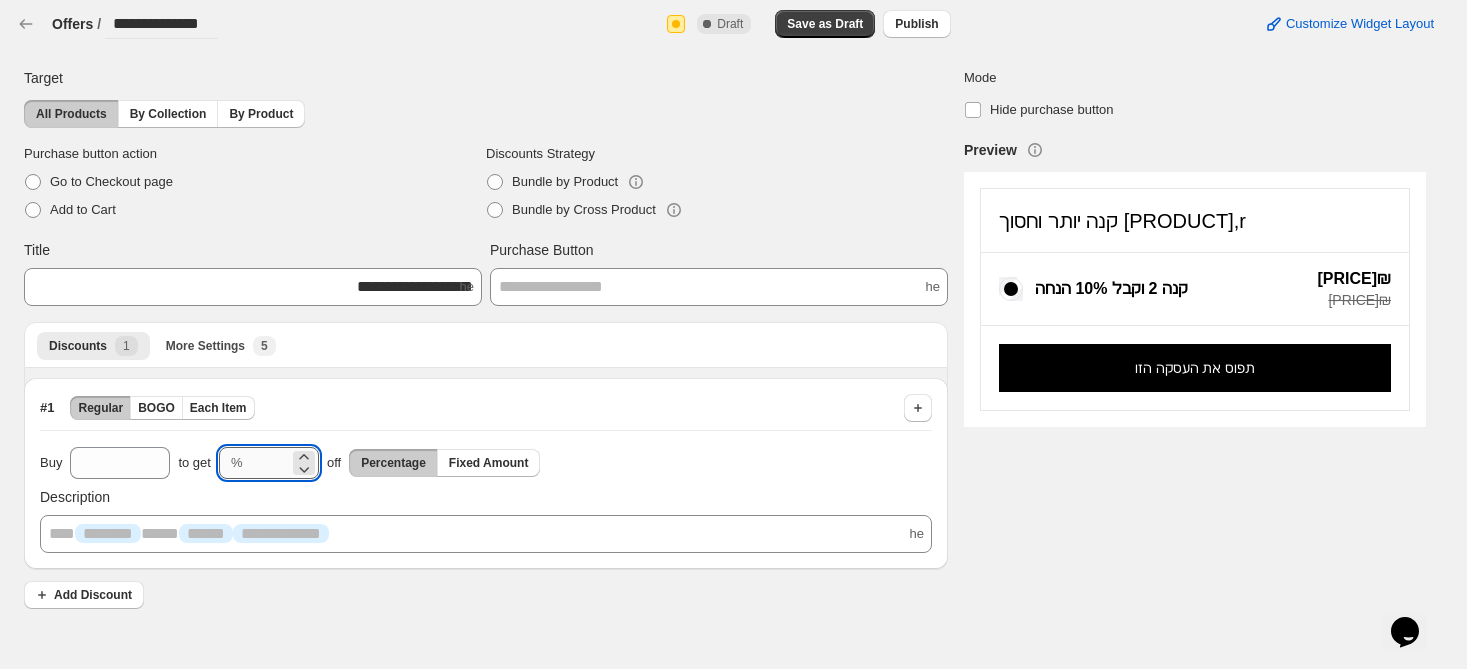 click on "**" at bounding box center (270, 463) 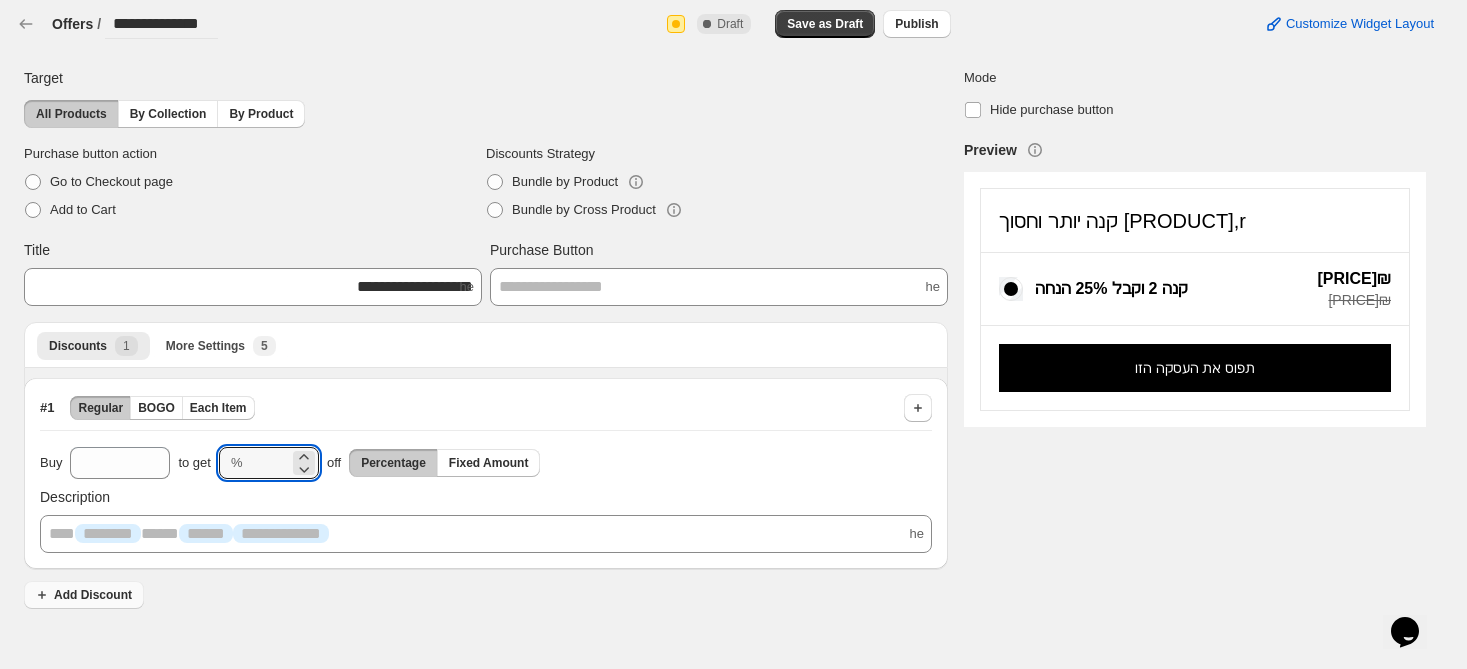 type on "**" 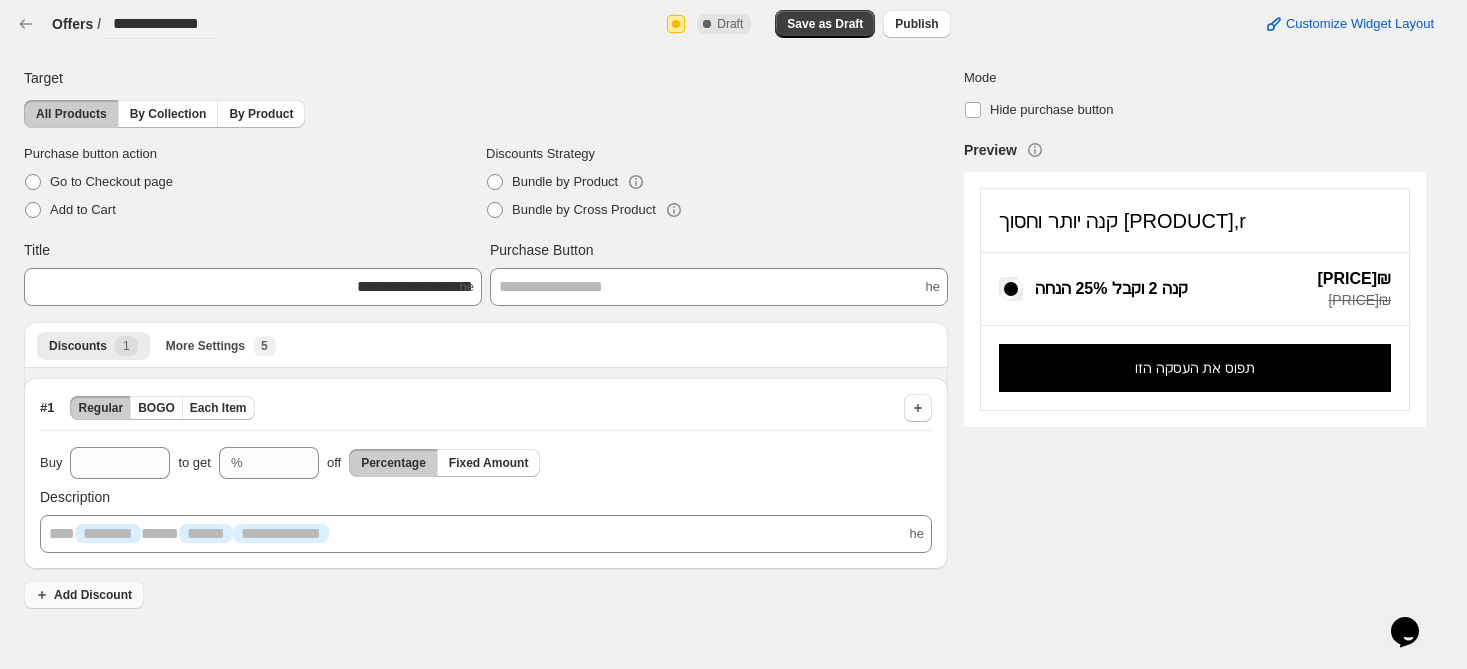 click on "Add Discount" at bounding box center [93, 595] 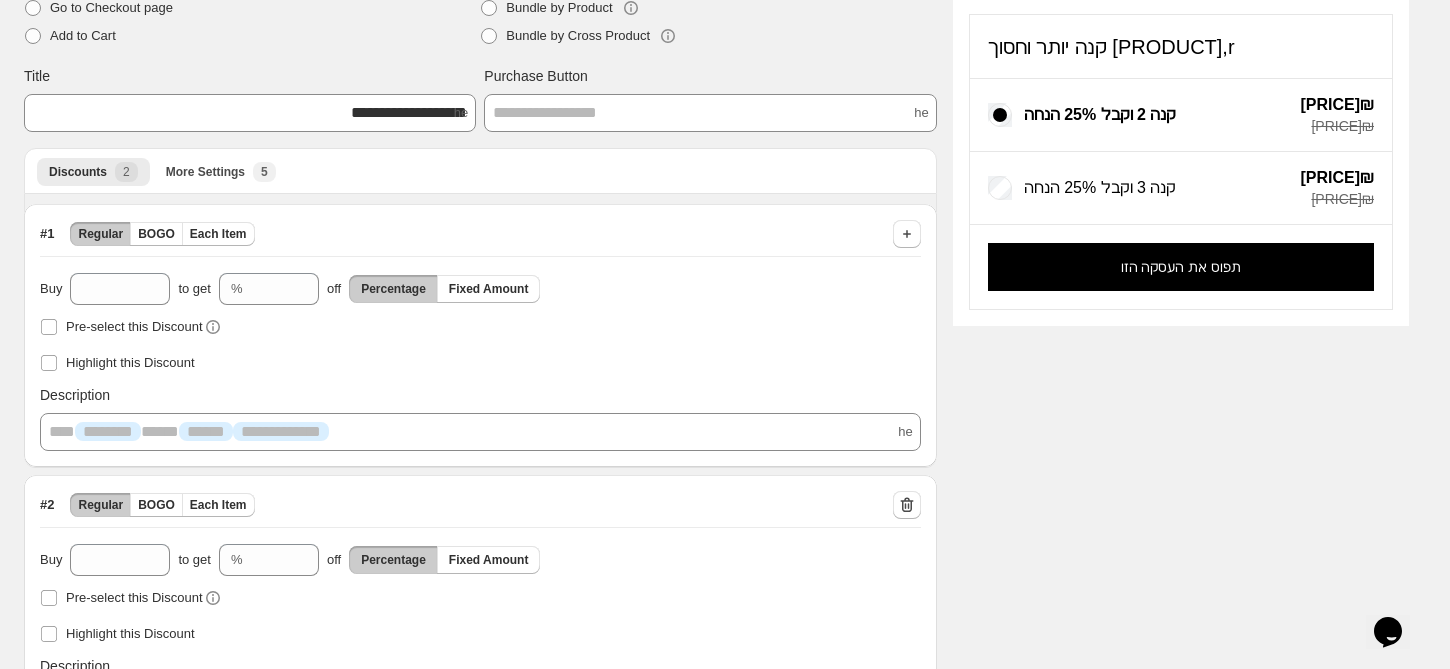 scroll, scrollTop: 245, scrollLeft: 0, axis: vertical 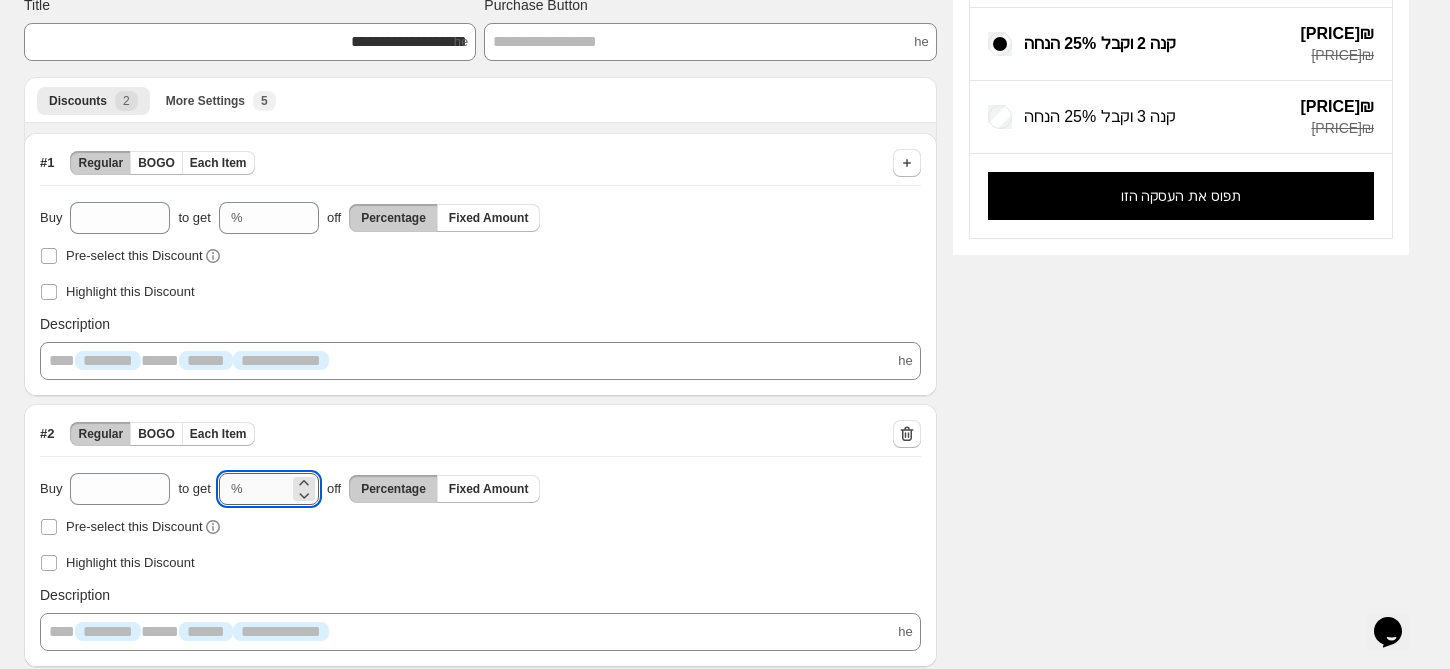 click on "**" at bounding box center (270, 489) 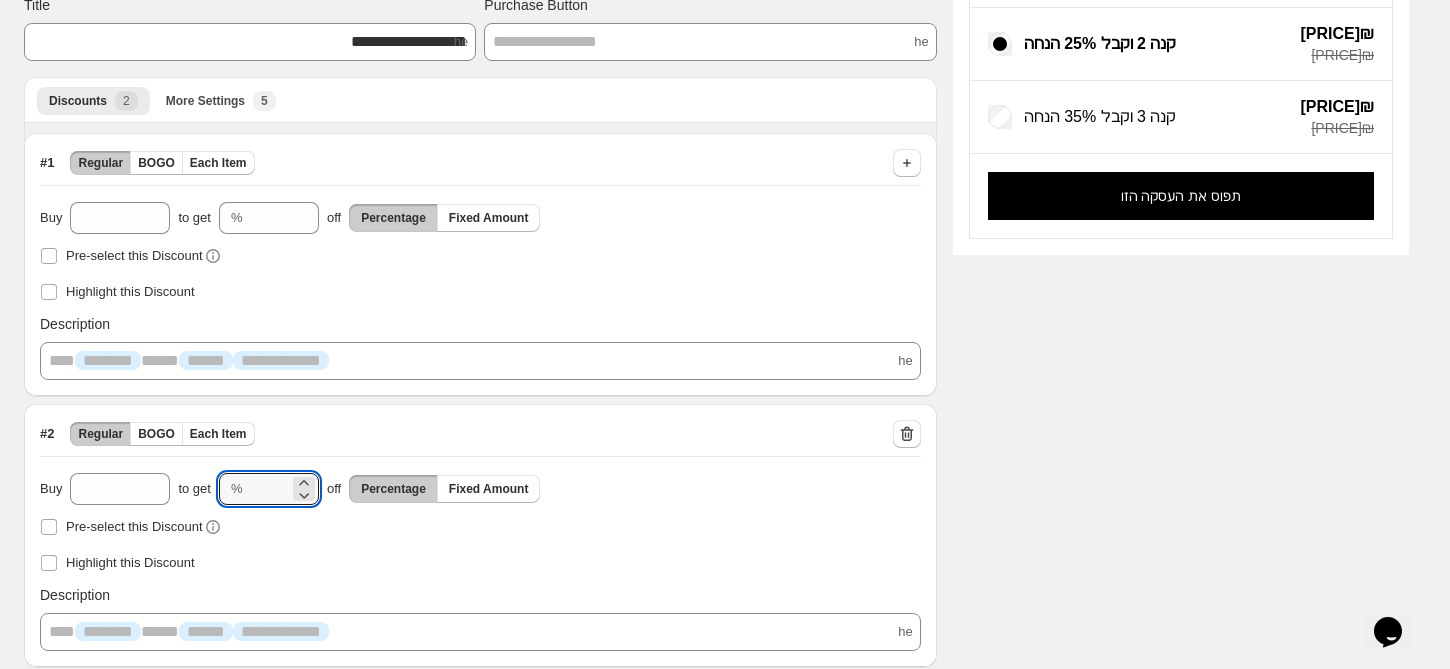 type on "**" 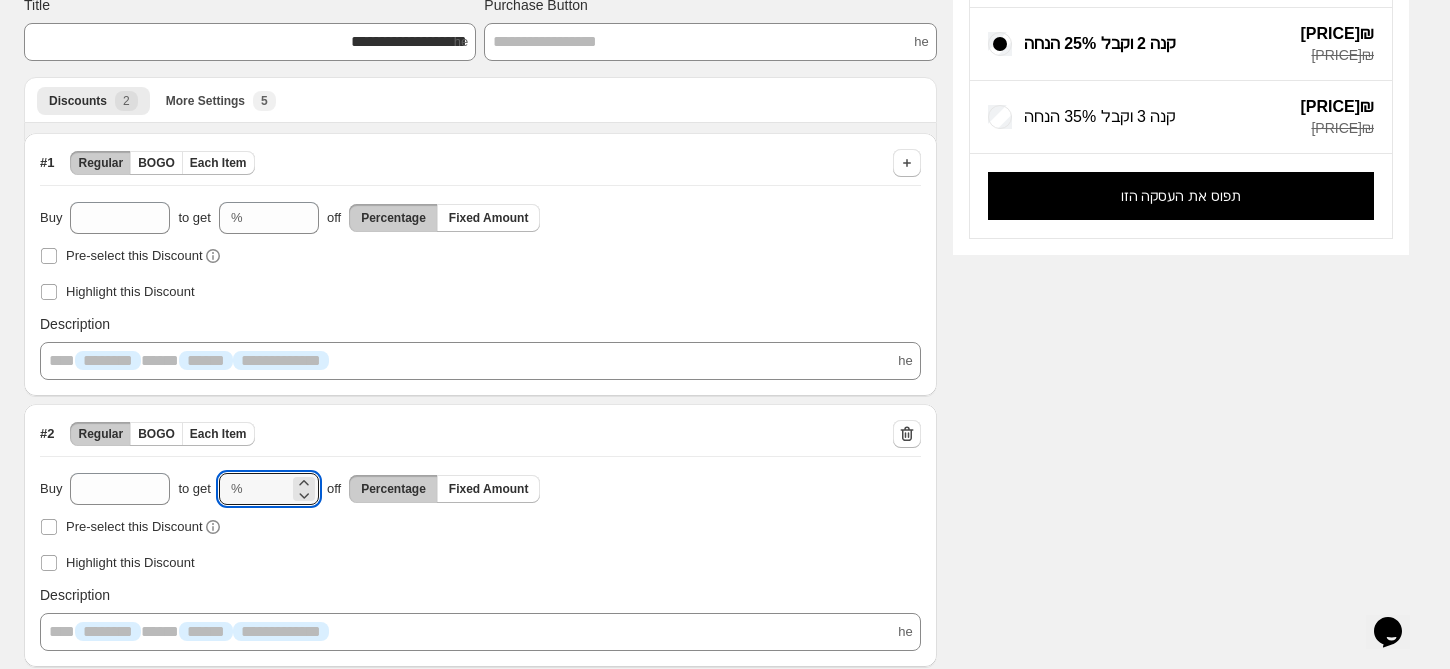 click on "**********" at bounding box center (708, 262) 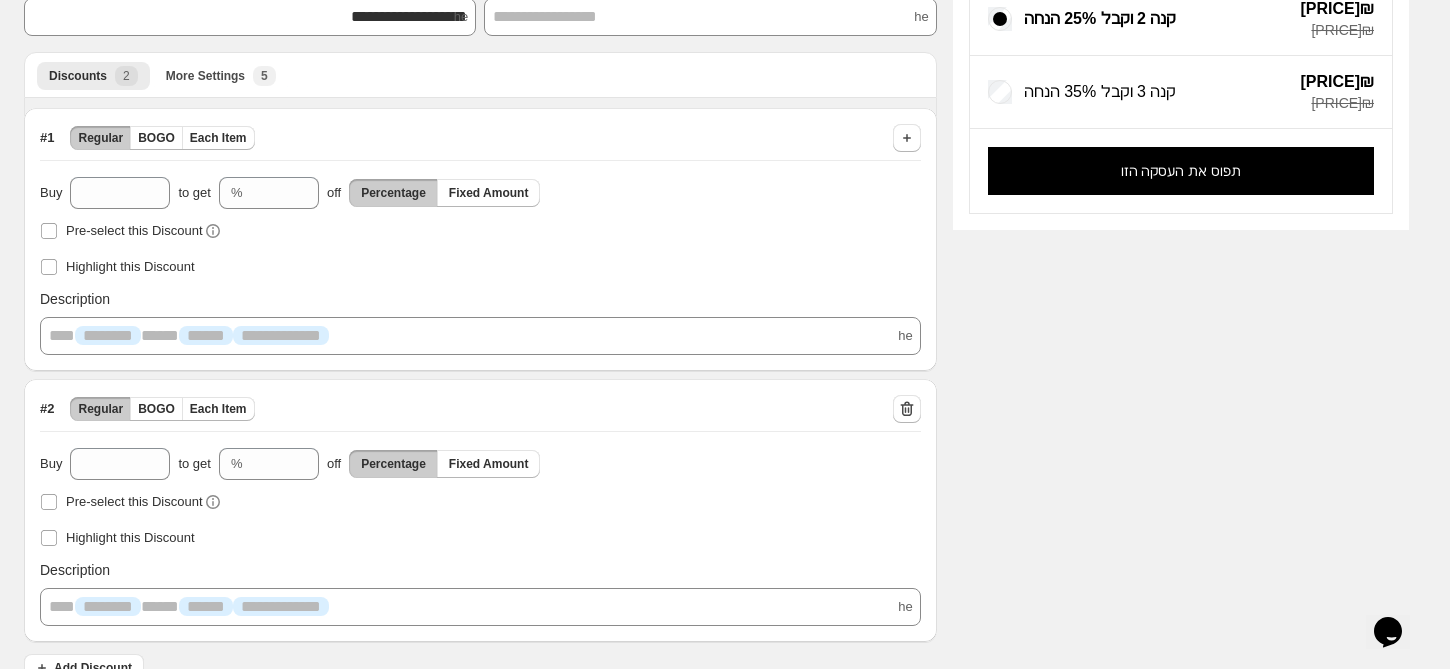 scroll, scrollTop: 299, scrollLeft: 0, axis: vertical 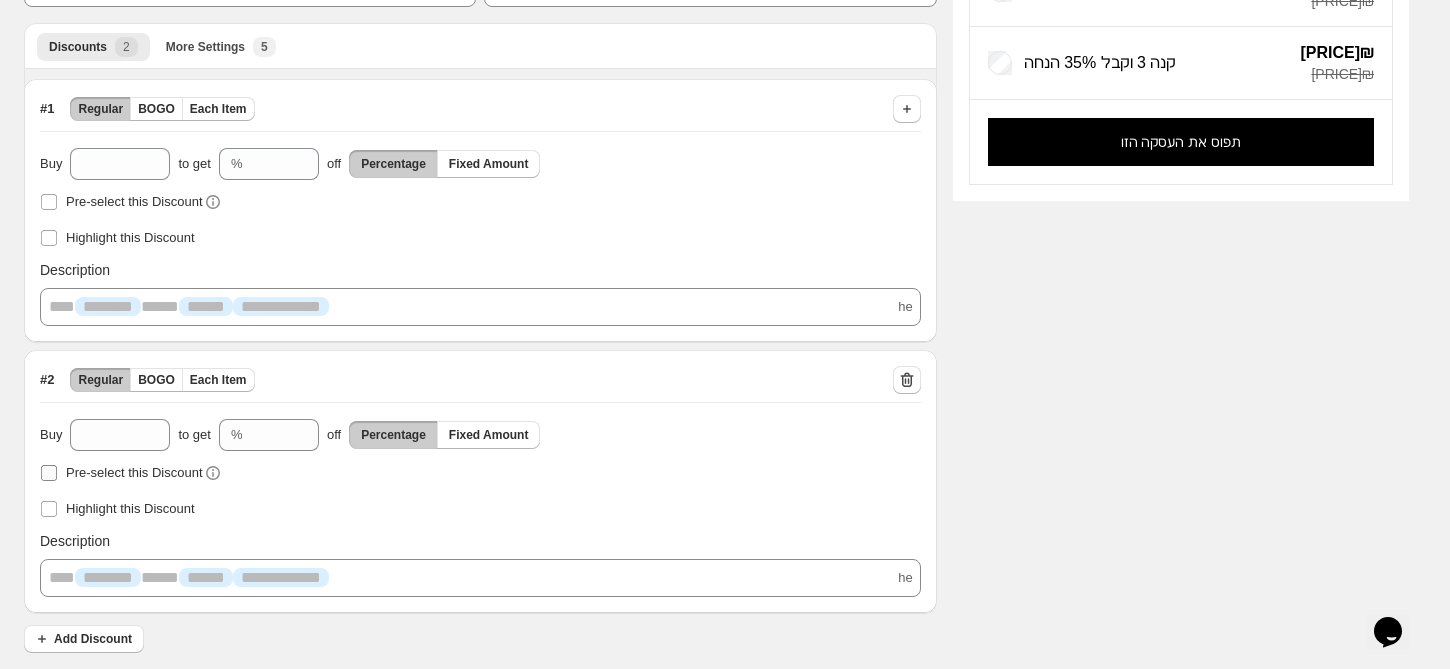 click at bounding box center (49, 473) 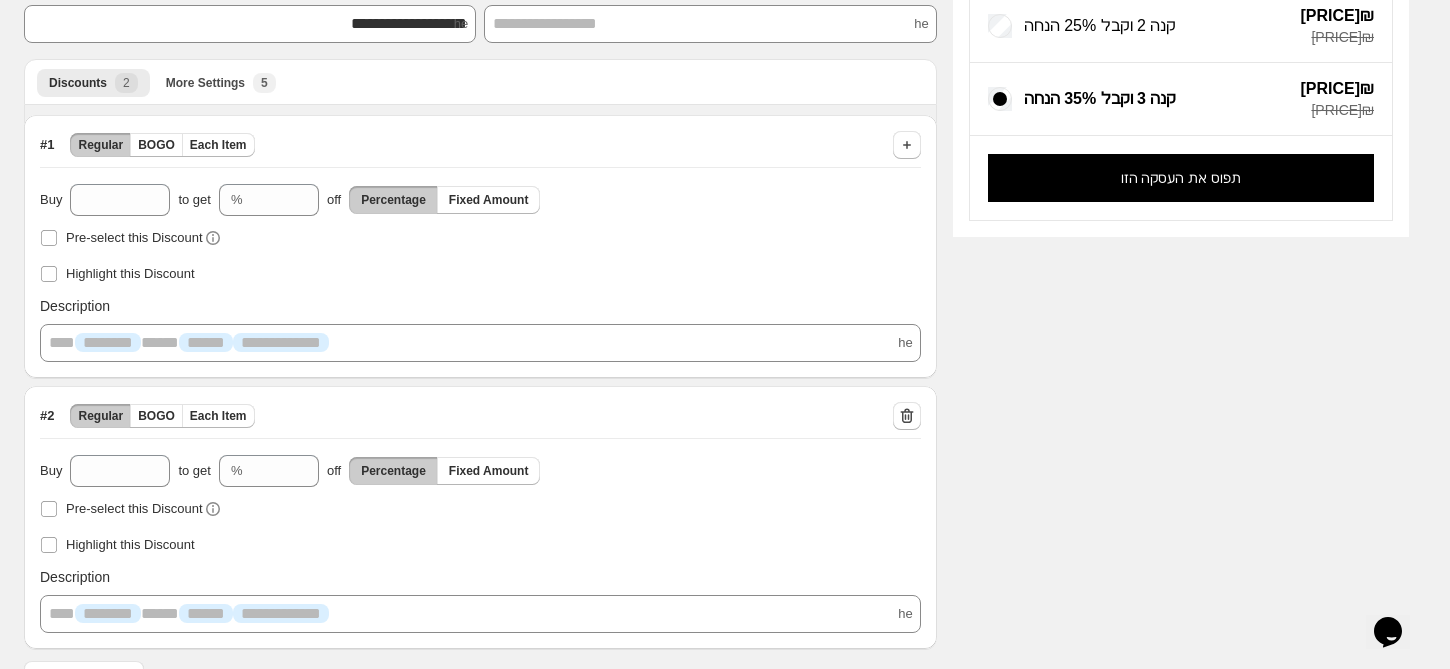 scroll, scrollTop: 266, scrollLeft: 0, axis: vertical 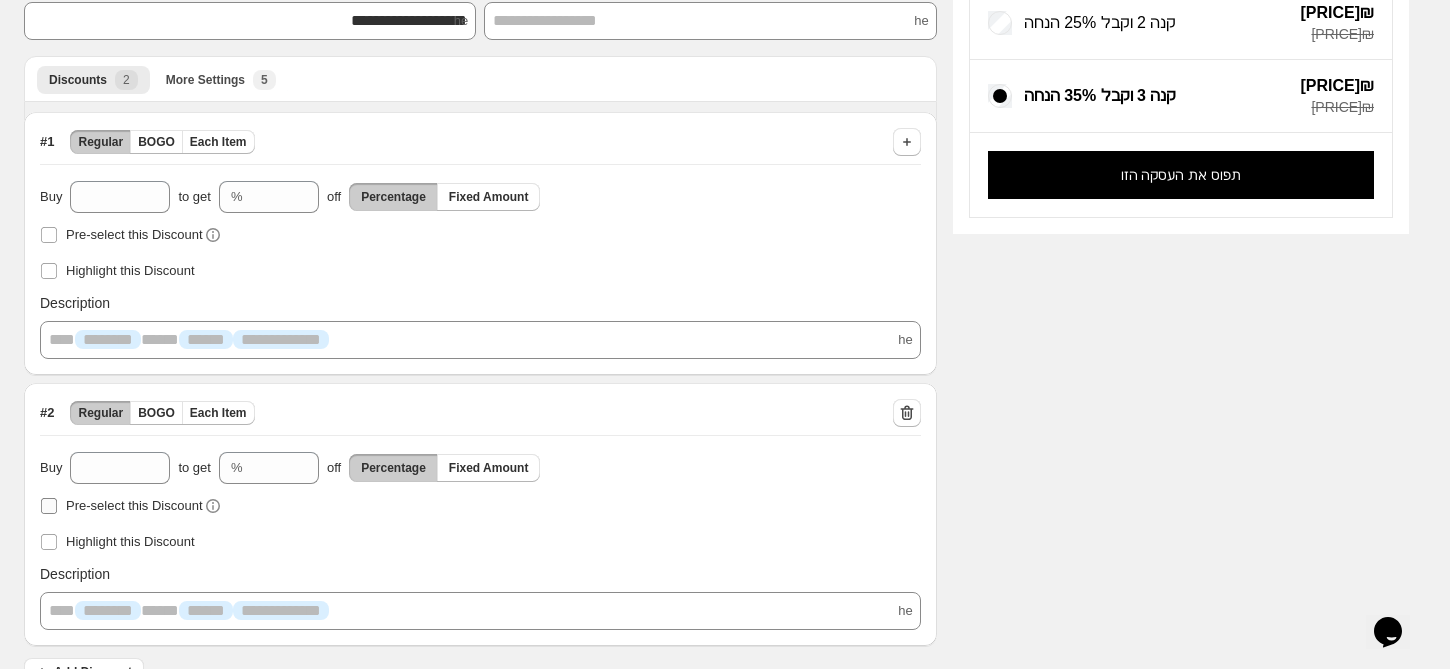 click at bounding box center (49, 506) 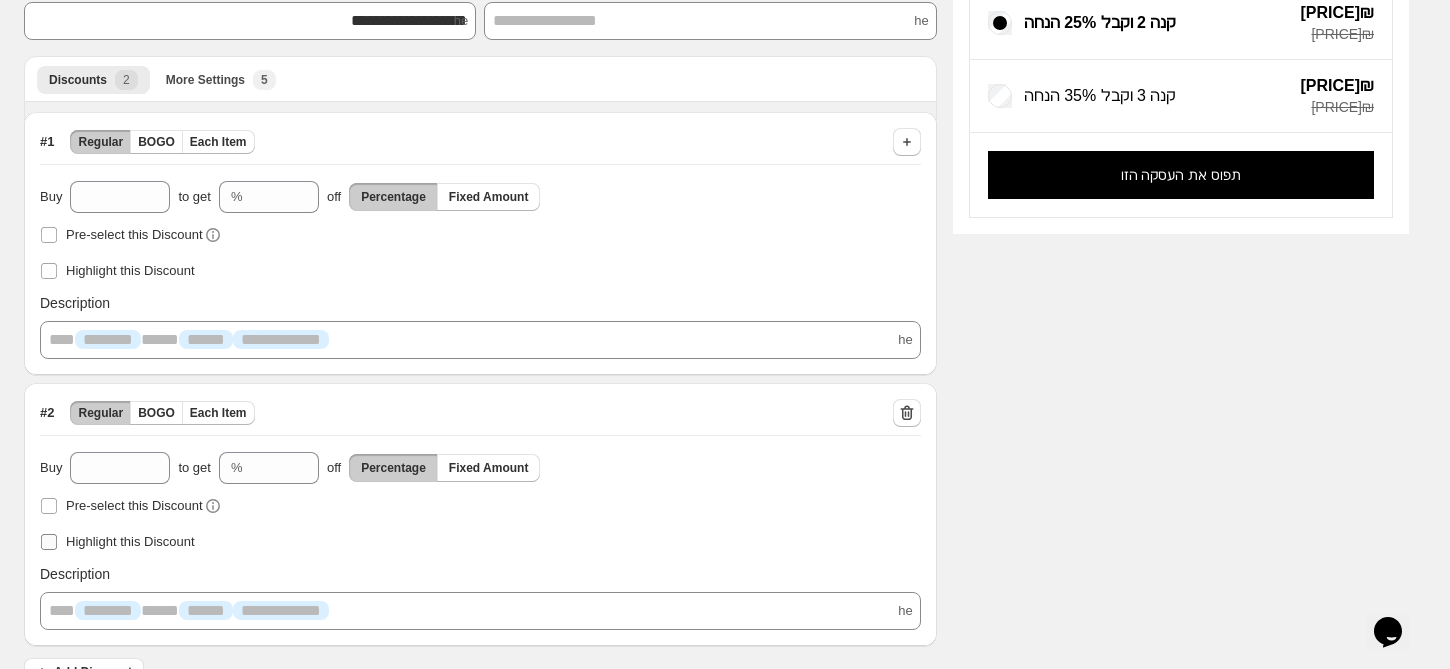 click at bounding box center (49, 542) 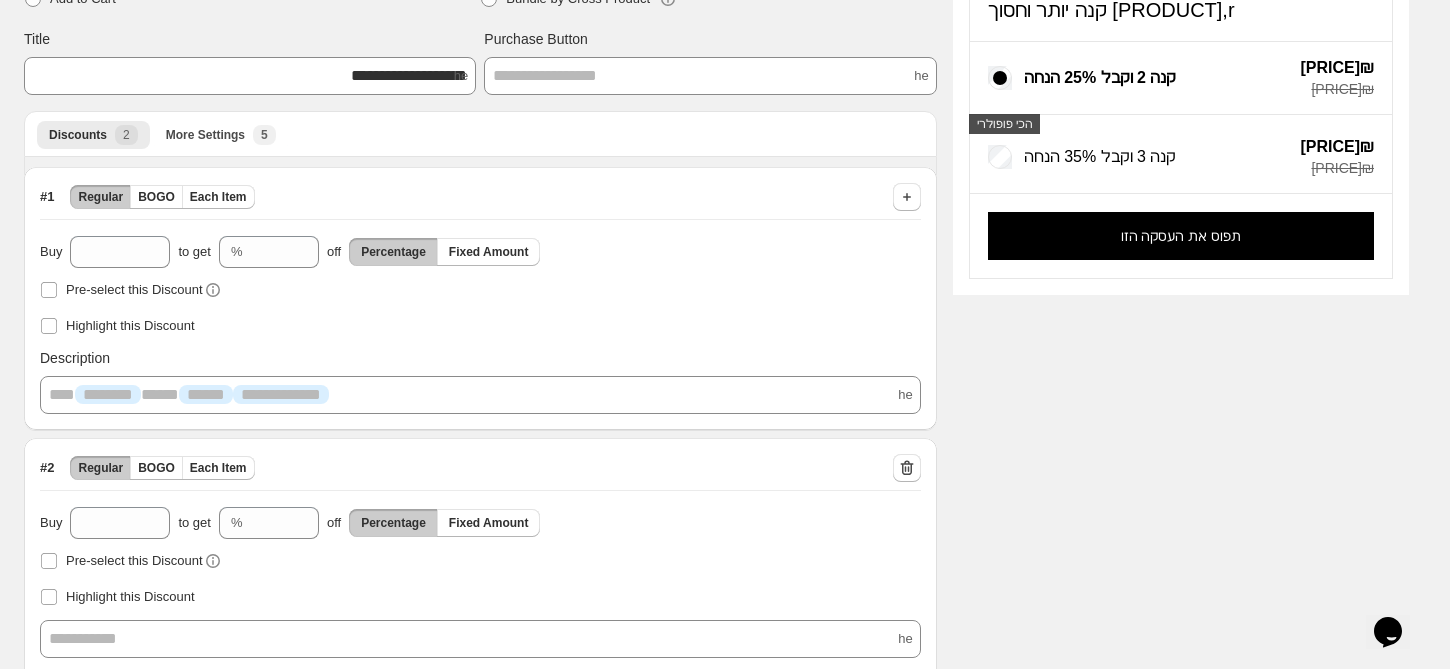 scroll, scrollTop: 0, scrollLeft: 0, axis: both 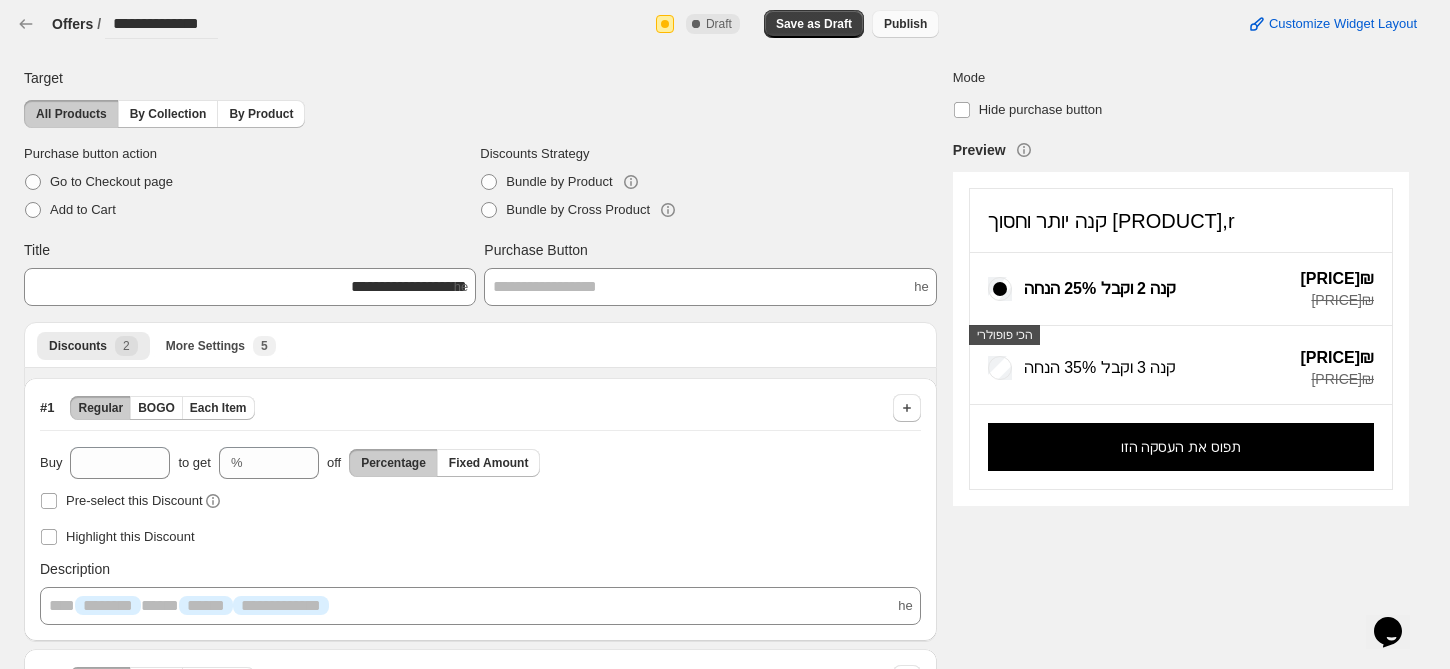 click on "Publish" at bounding box center (814, 24) 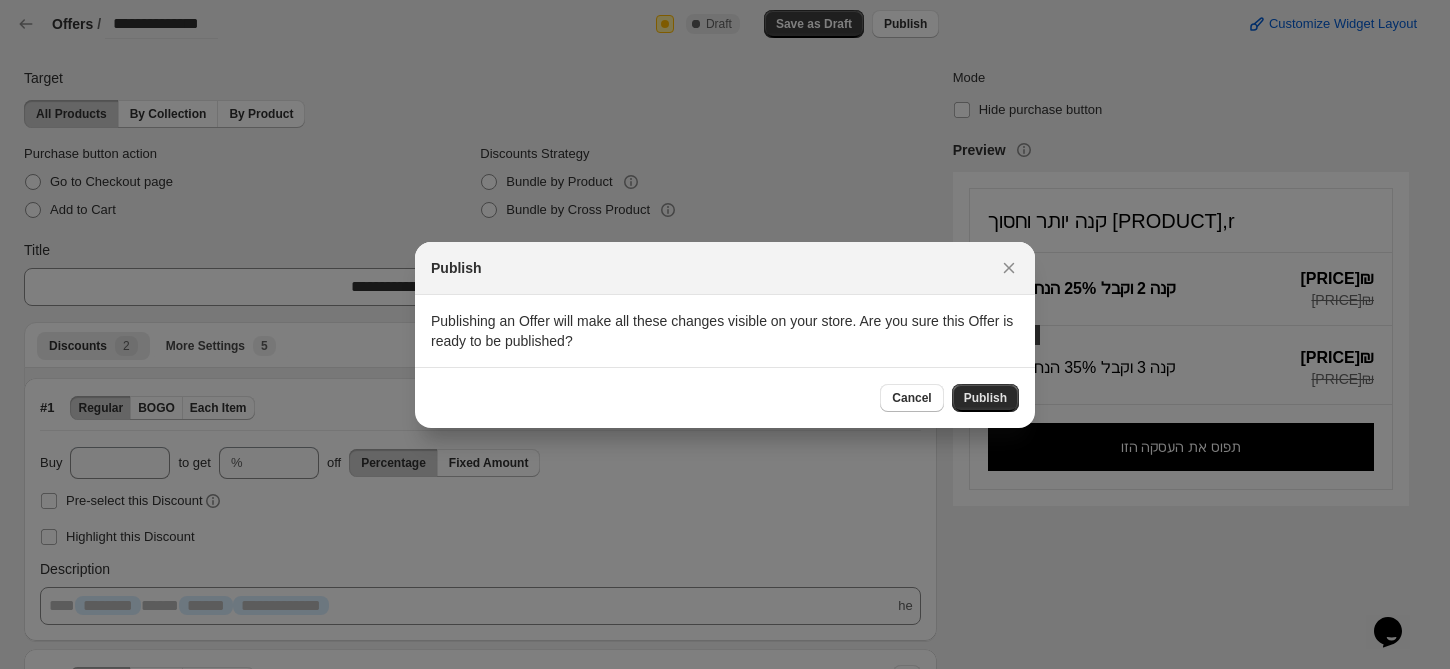 click on "Publish" at bounding box center (985, 398) 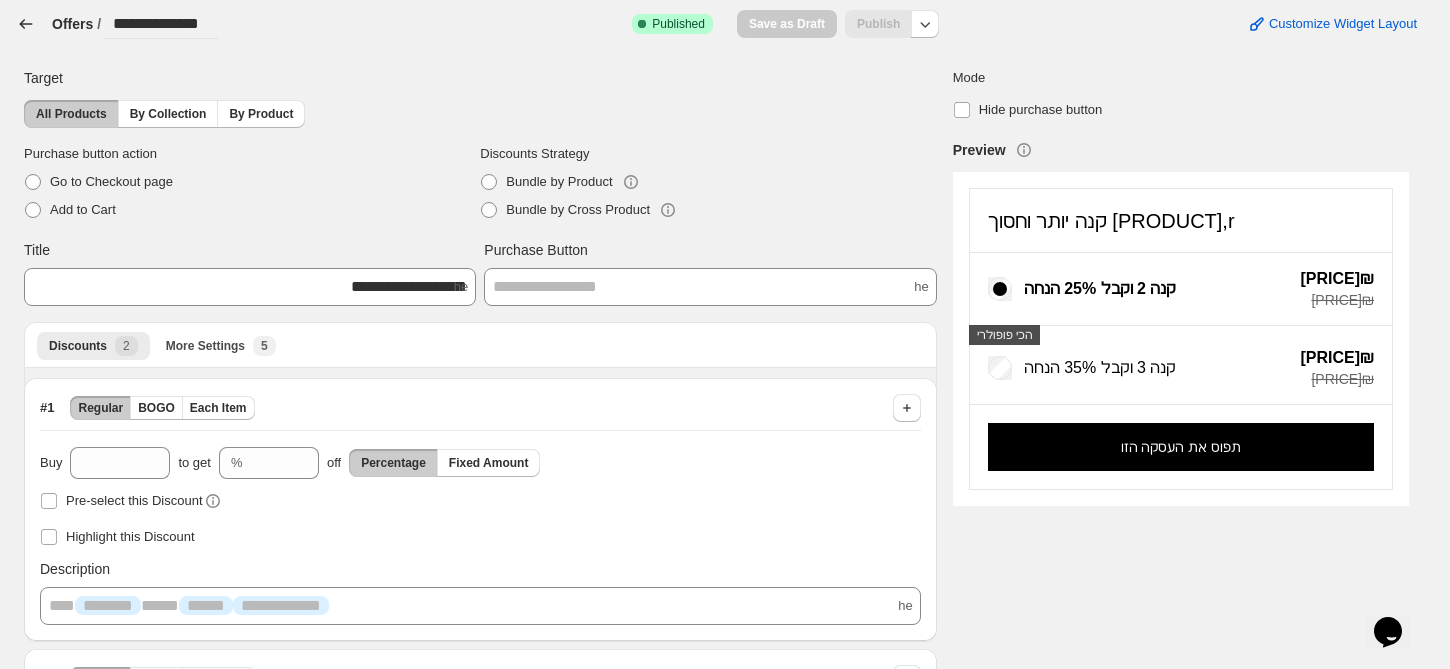 click at bounding box center [26, 24] 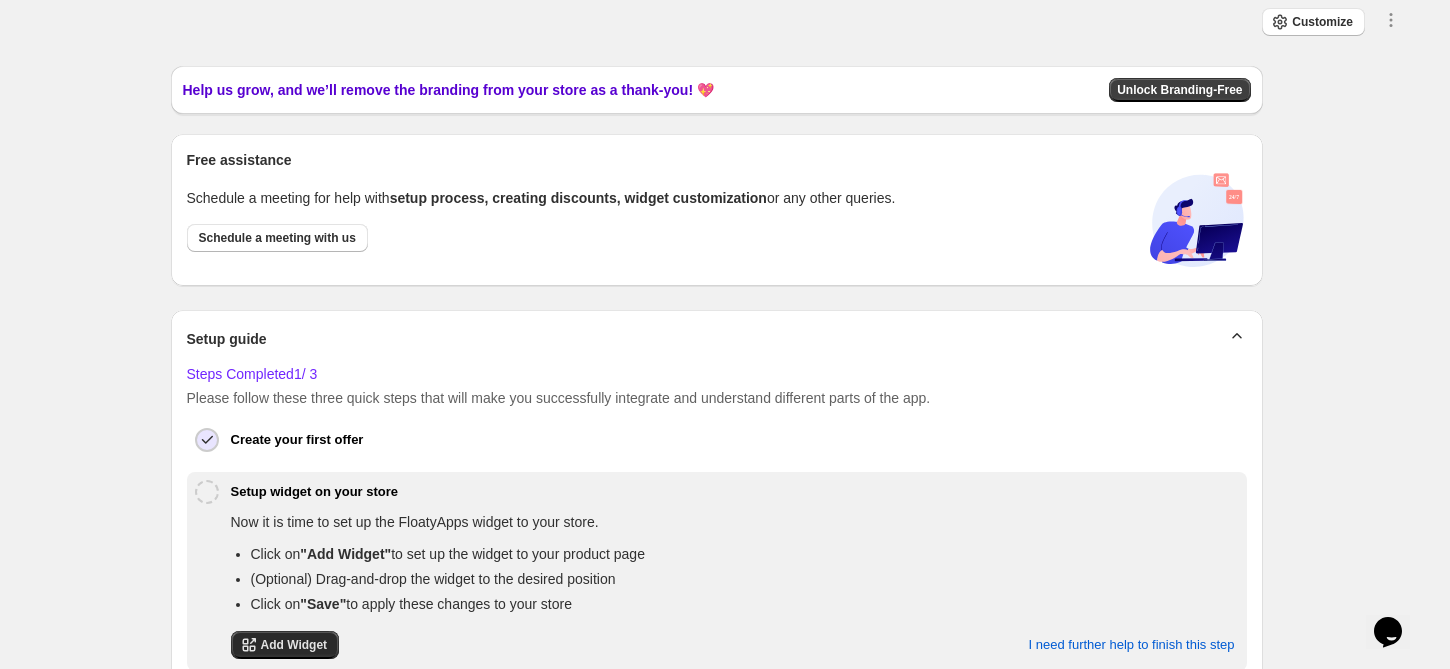 click on "Add Widget" at bounding box center [294, 645] 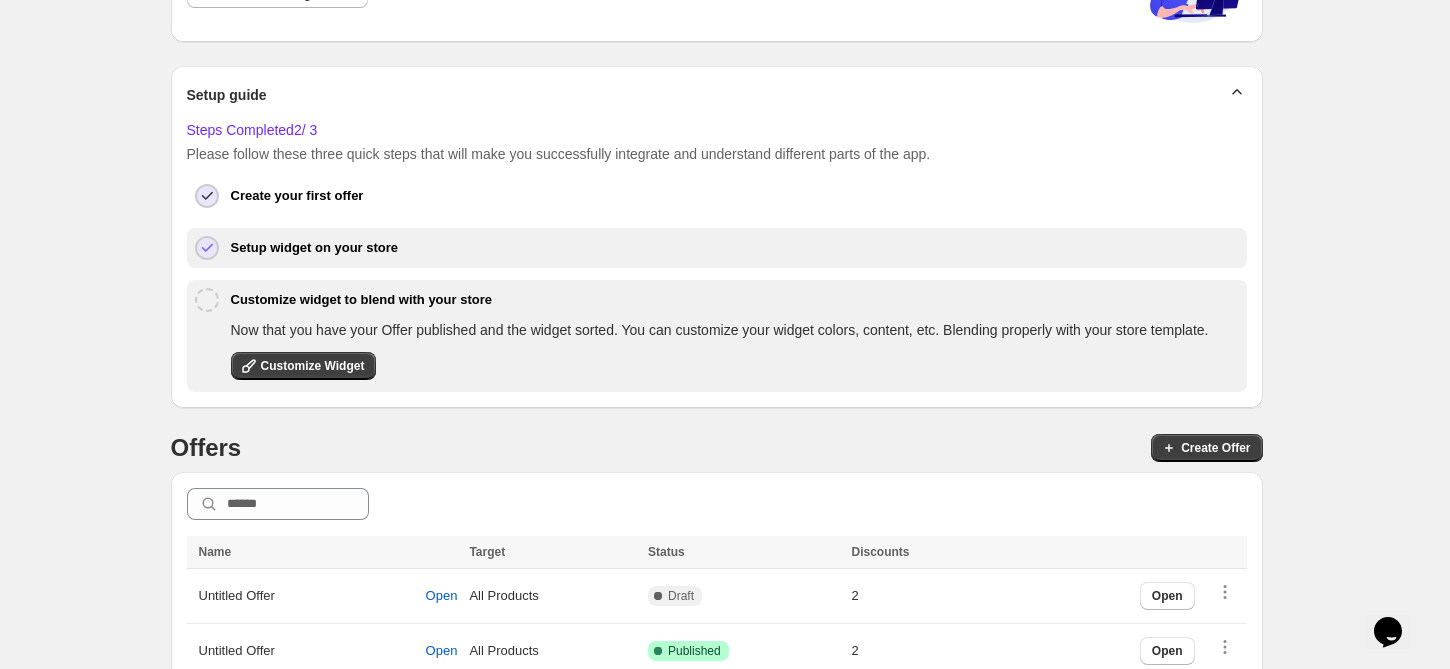 scroll, scrollTop: 274, scrollLeft: 0, axis: vertical 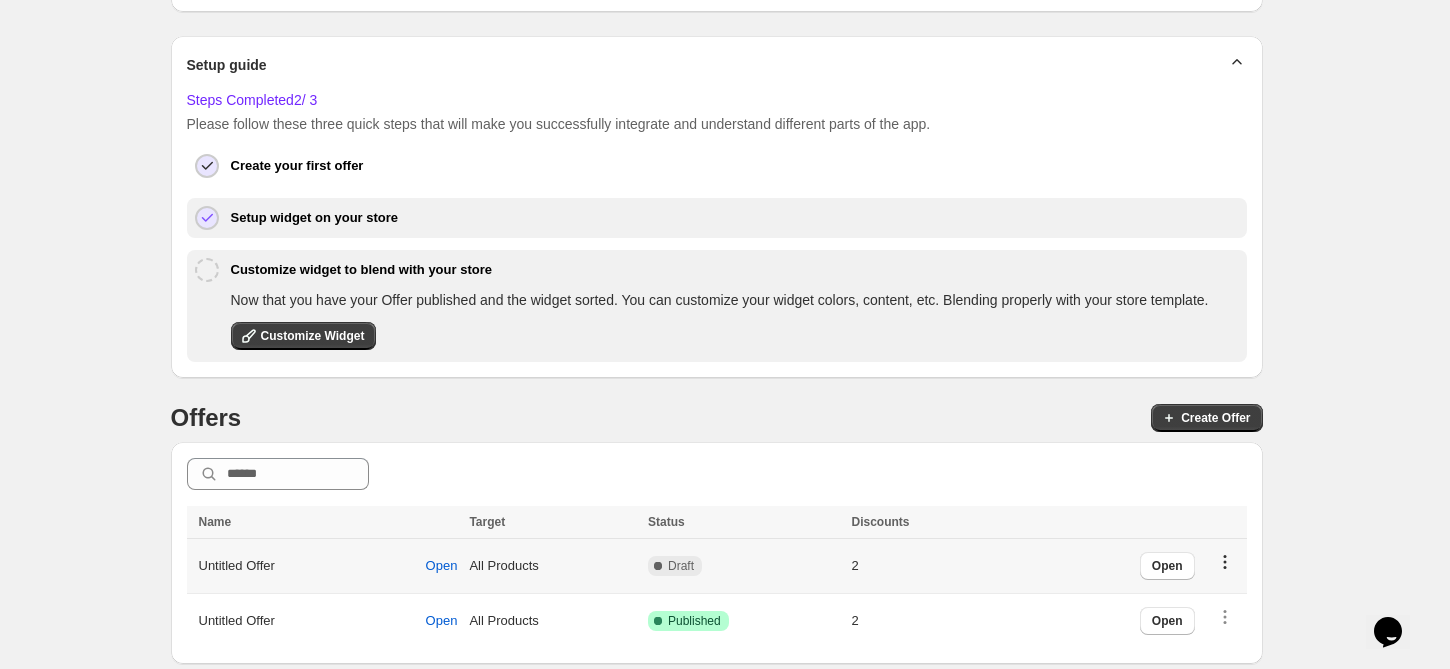 click at bounding box center (1225, 562) 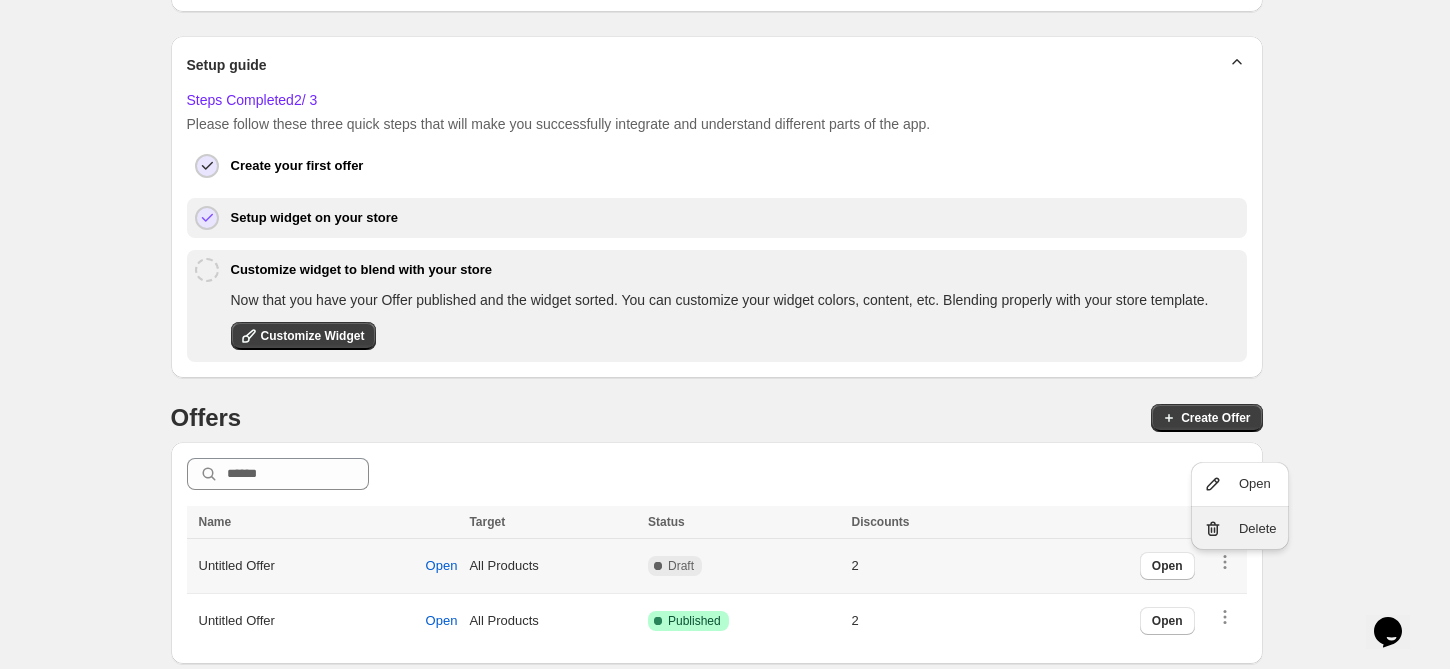 click on "Delete" at bounding box center (1258, 529) 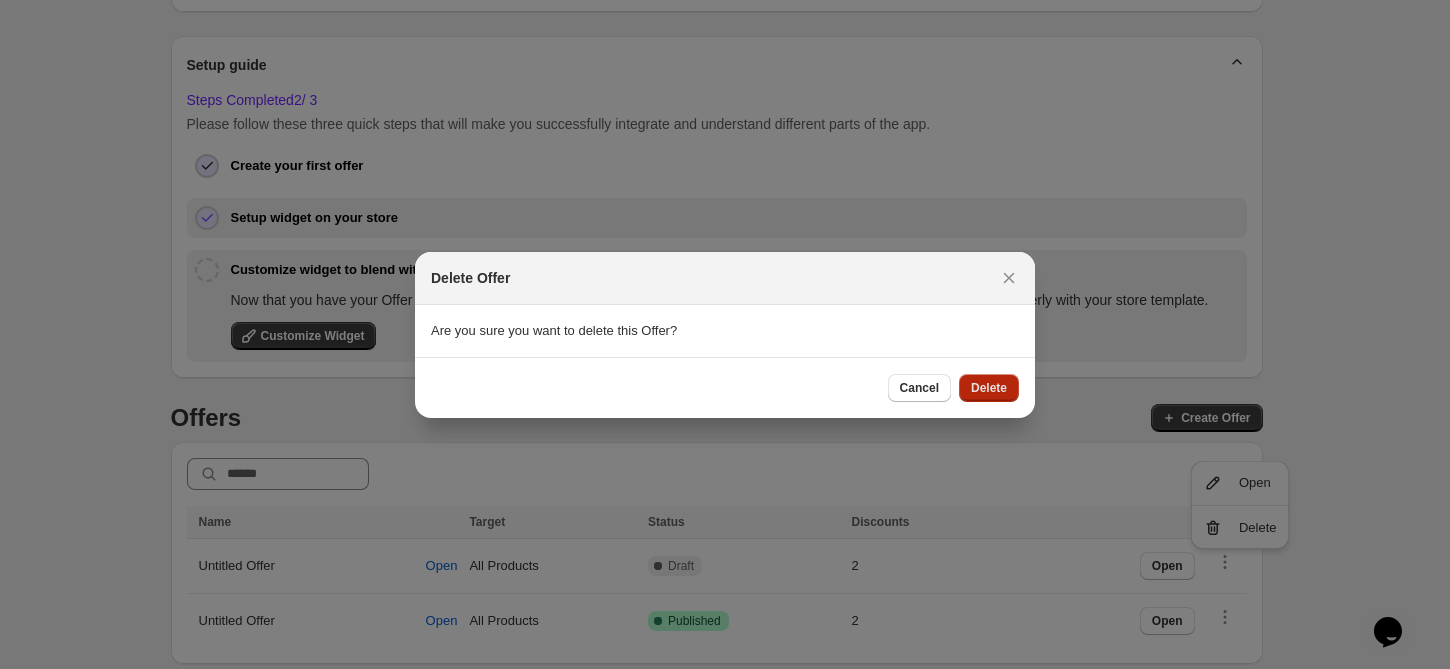 click on "Delete" at bounding box center [989, 388] 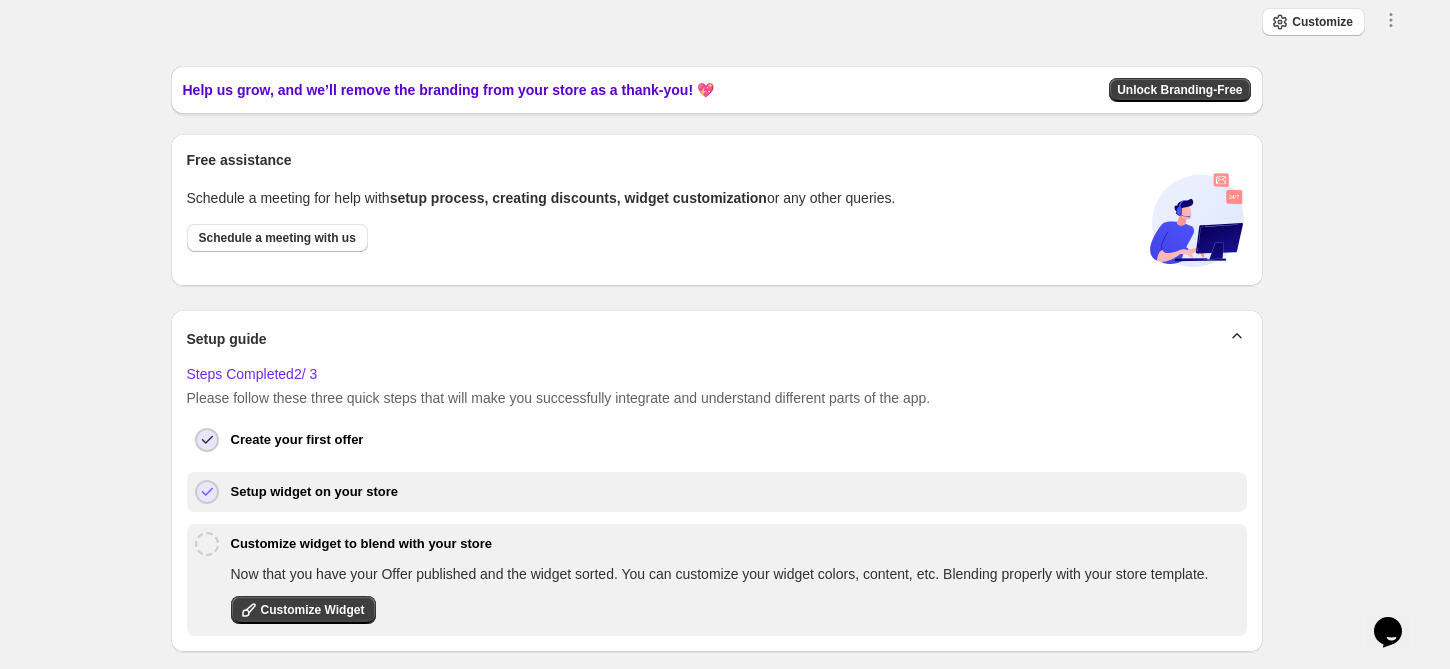 scroll, scrollTop: 219, scrollLeft: 0, axis: vertical 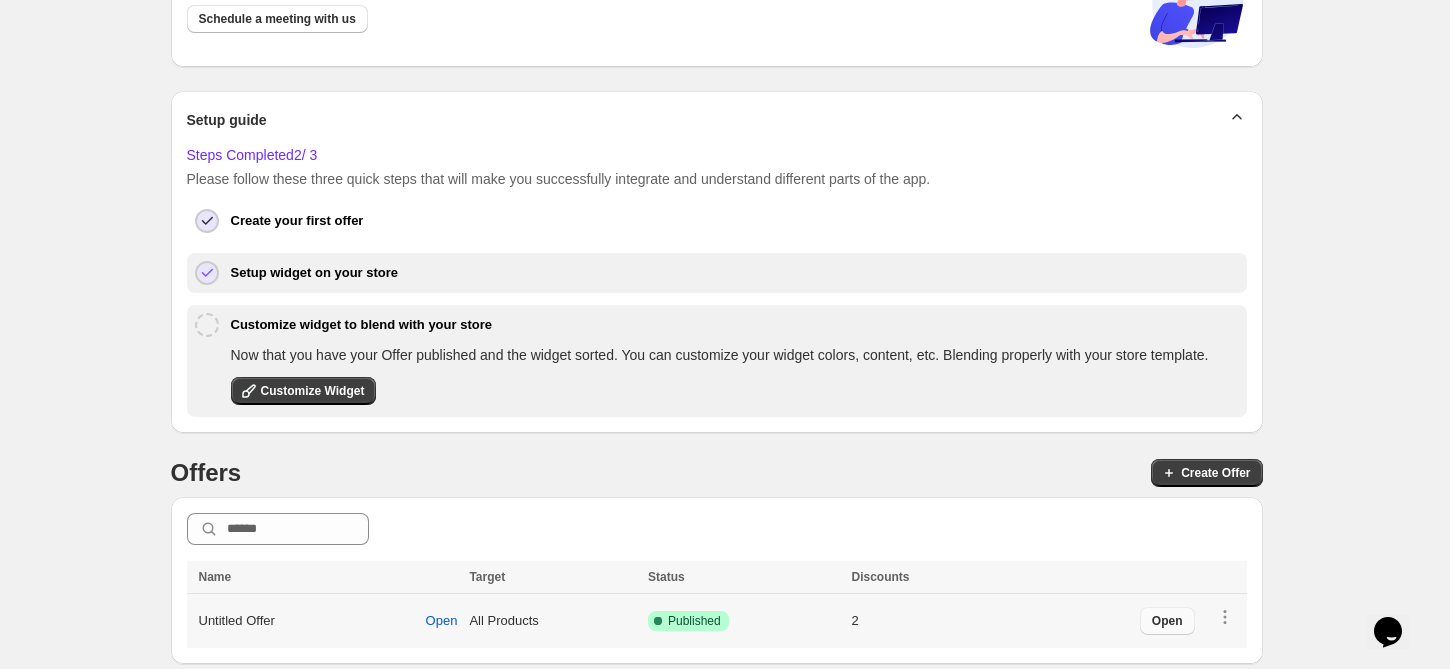 click on "Open" at bounding box center [1167, 621] 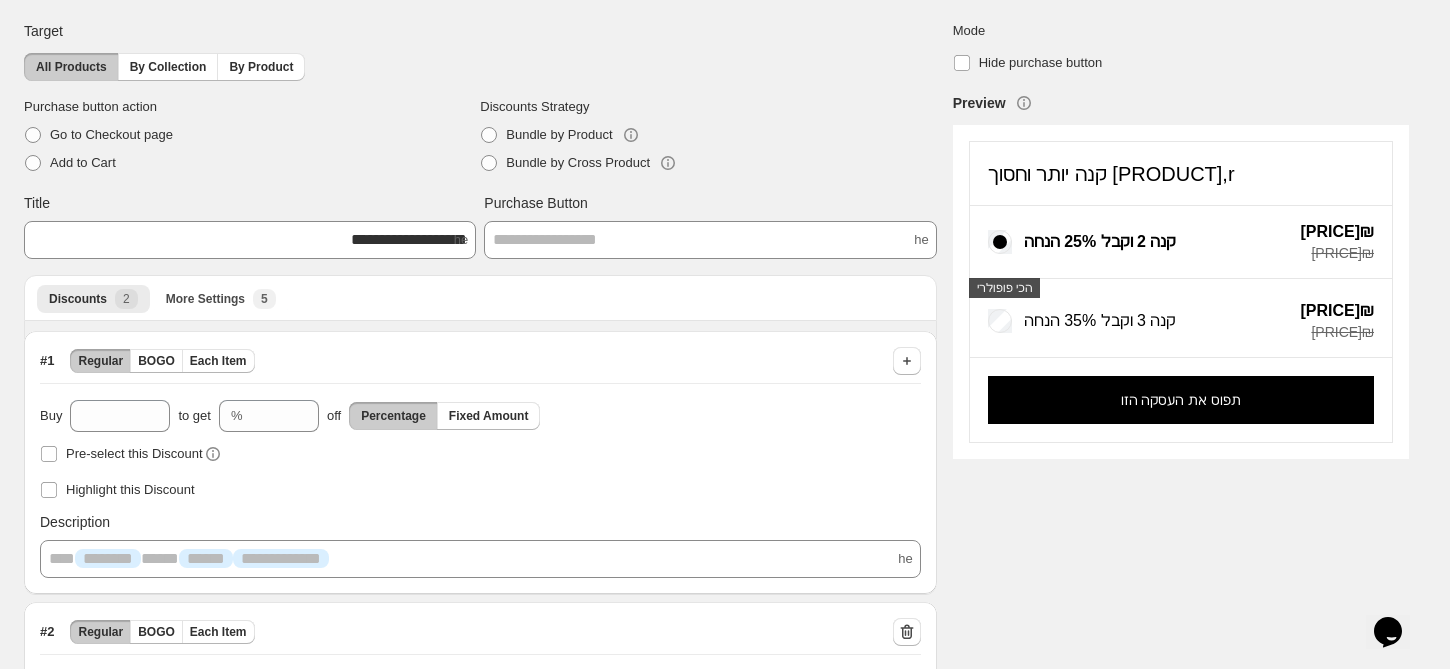 scroll, scrollTop: 42, scrollLeft: 0, axis: vertical 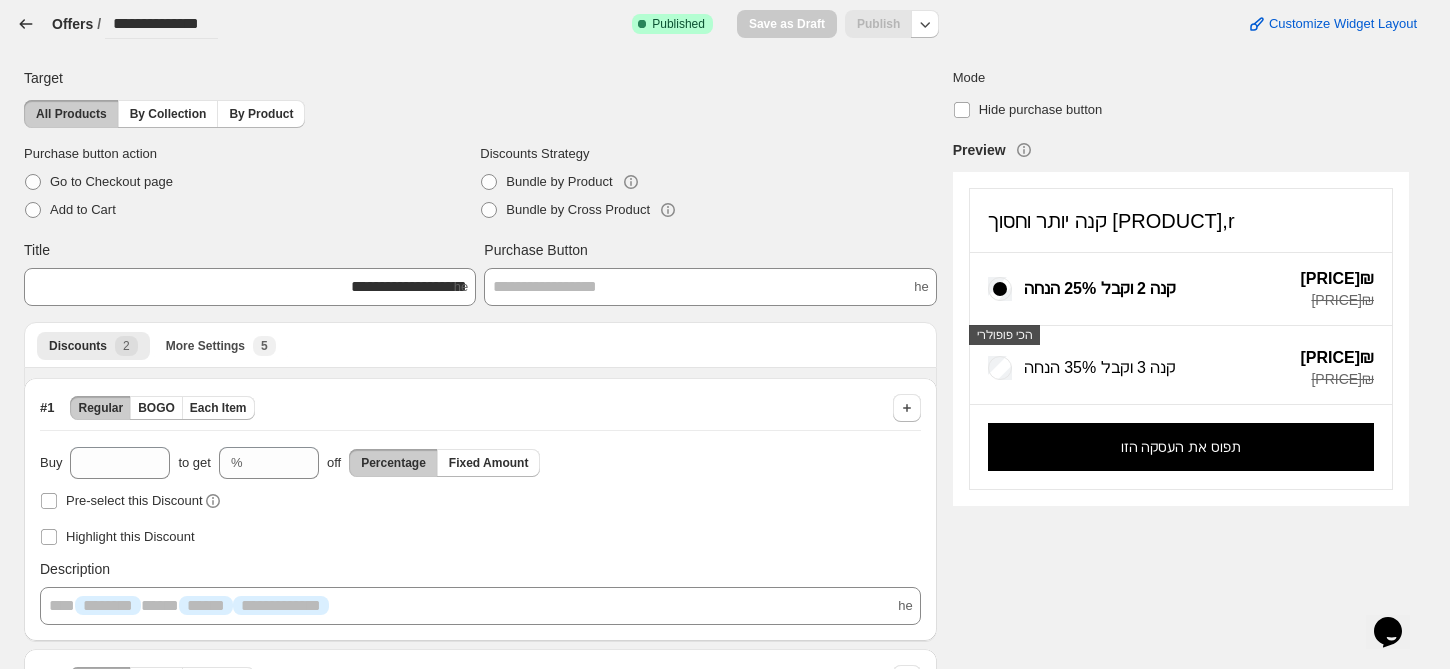 click at bounding box center (26, 24) 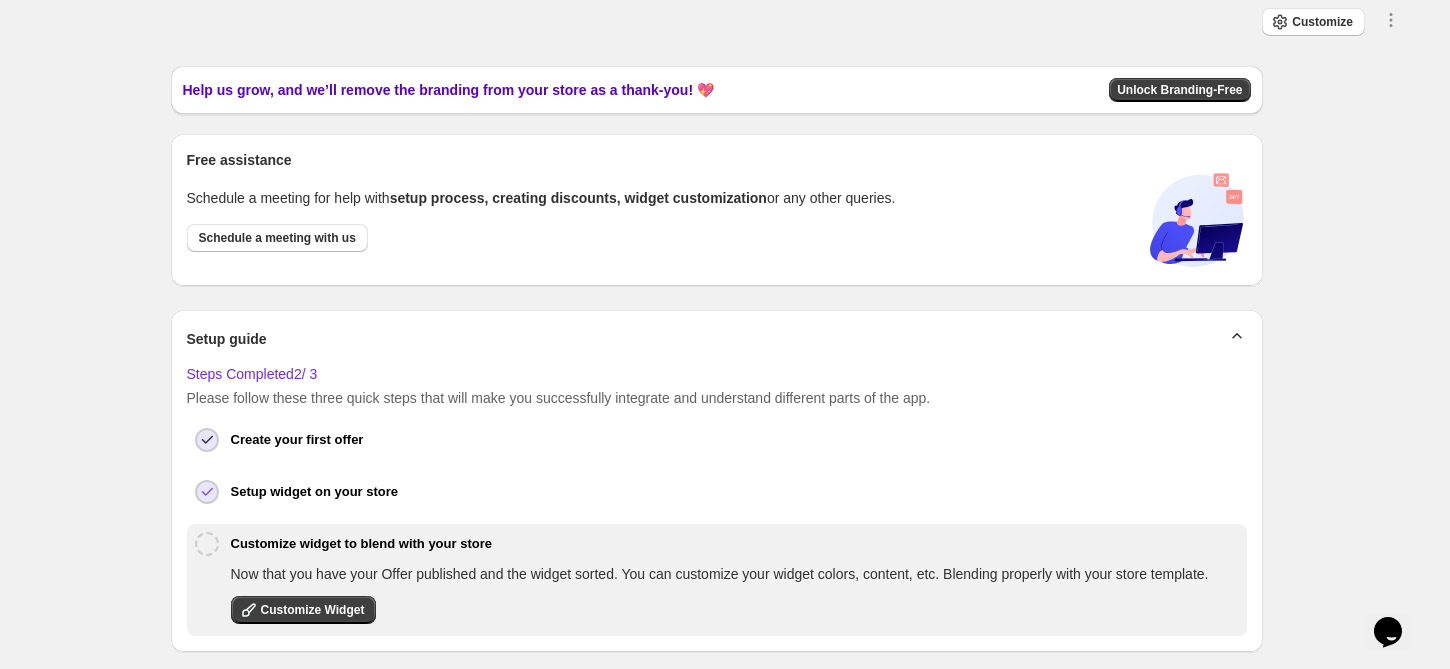 scroll, scrollTop: 219, scrollLeft: 0, axis: vertical 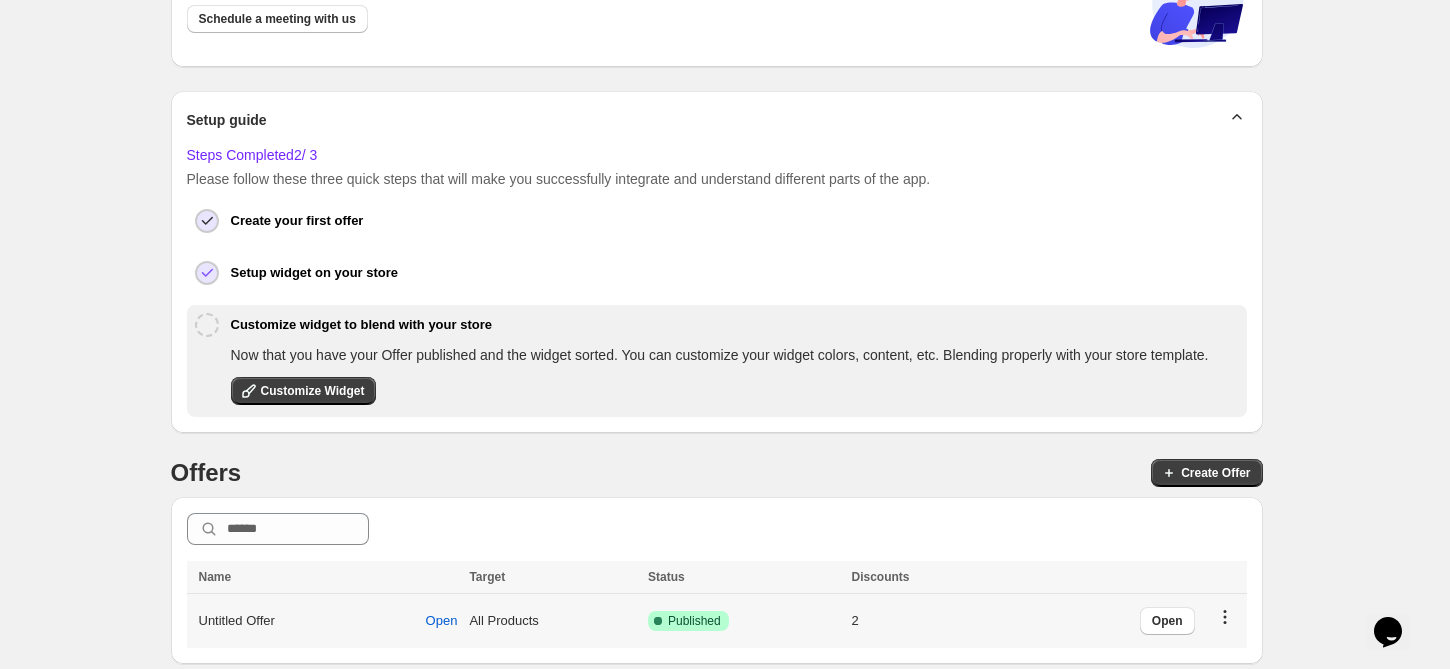 click at bounding box center [1225, 617] 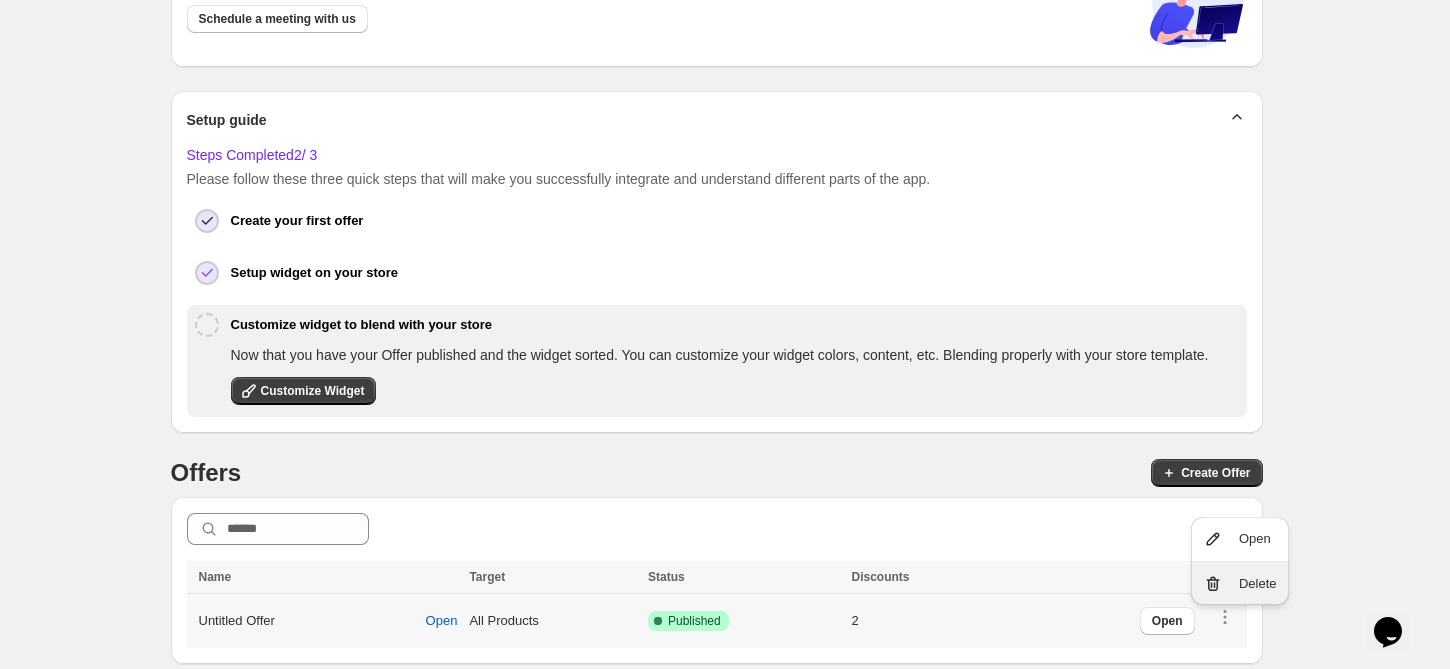 click on "Delete" at bounding box center [1258, 584] 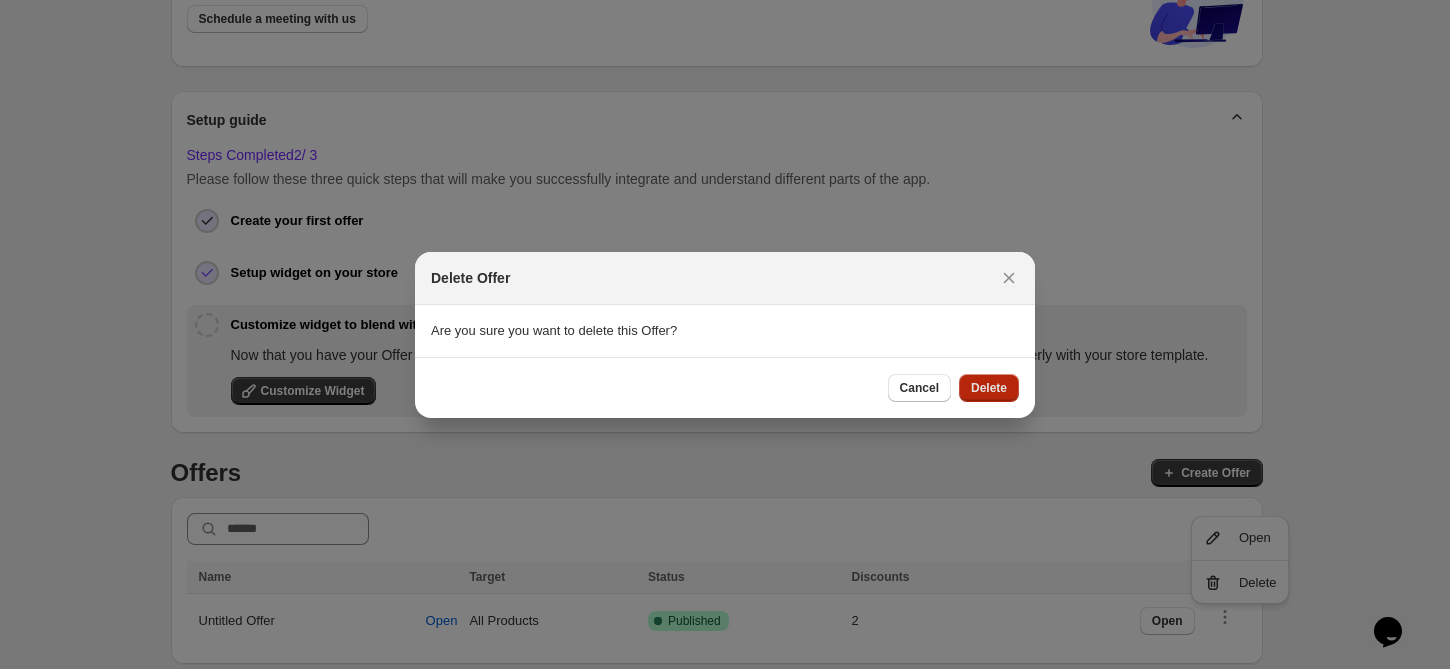 click on "Delete" at bounding box center (989, 388) 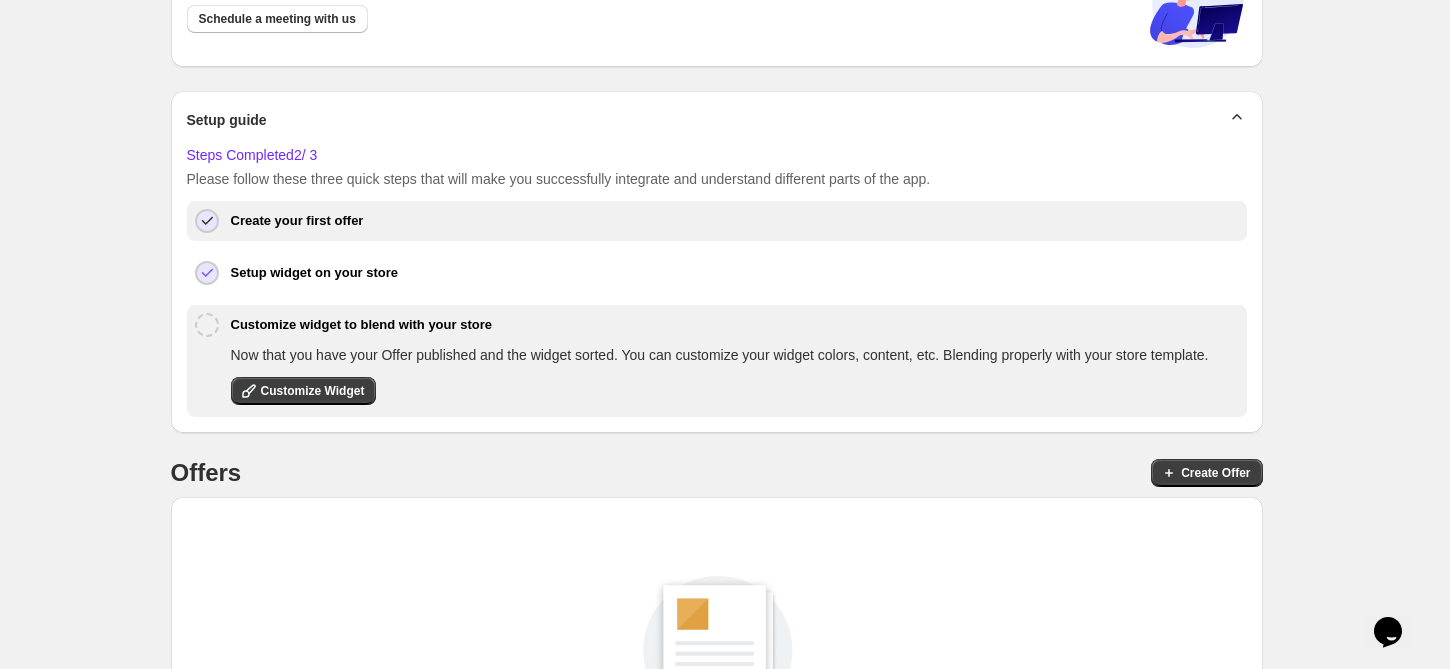 click on "Create your first offer" at bounding box center [297, 221] 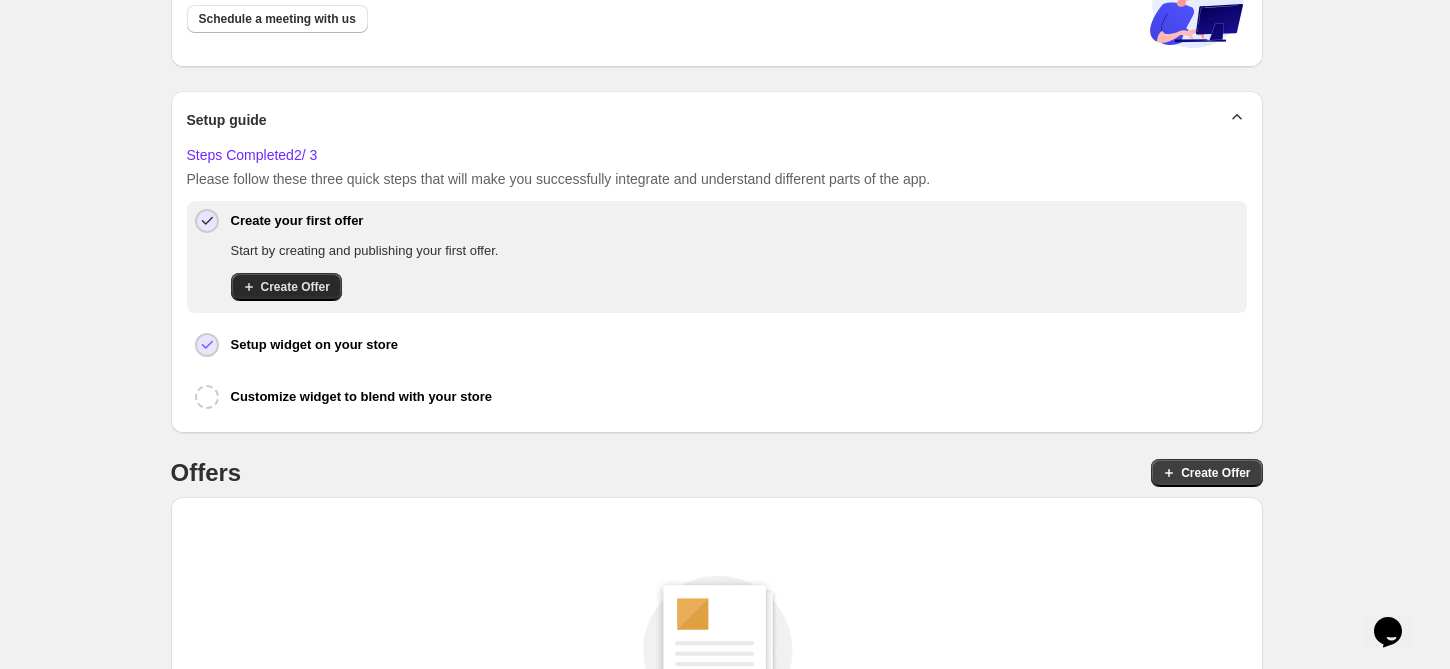click on "Create Offer" at bounding box center [286, 287] 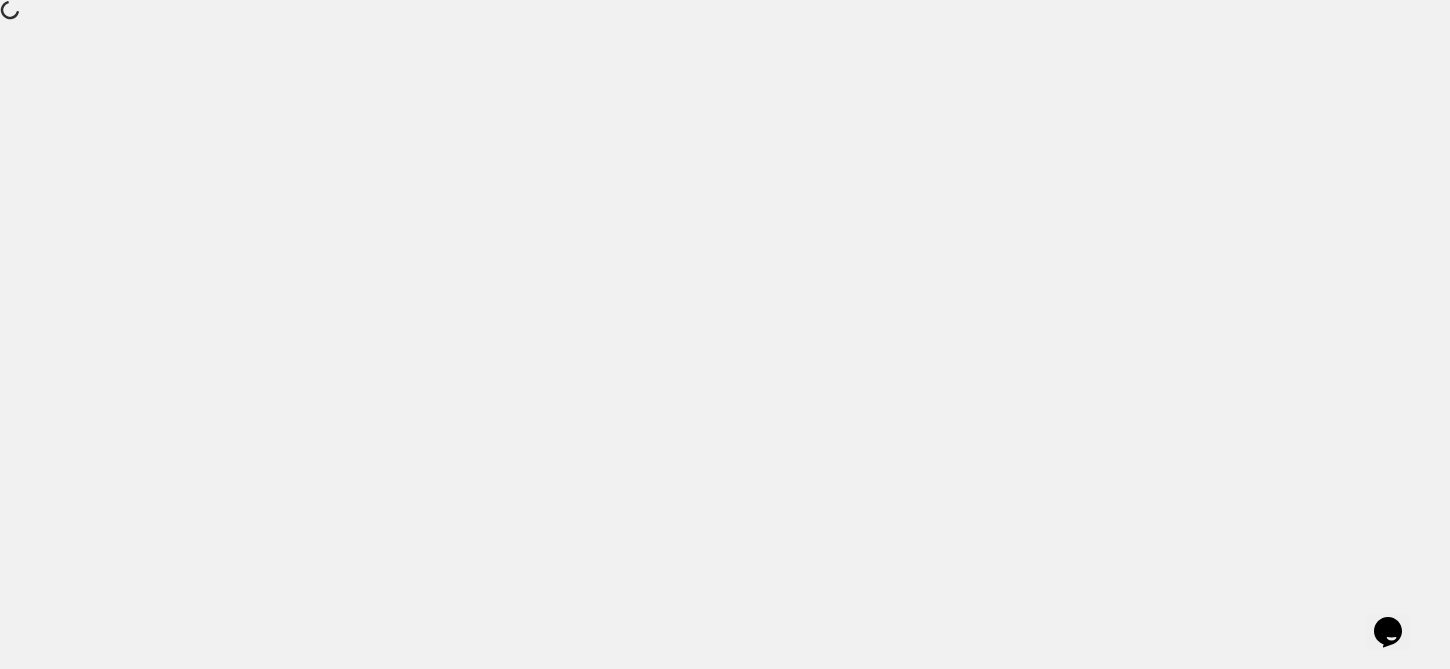 scroll, scrollTop: 0, scrollLeft: 0, axis: both 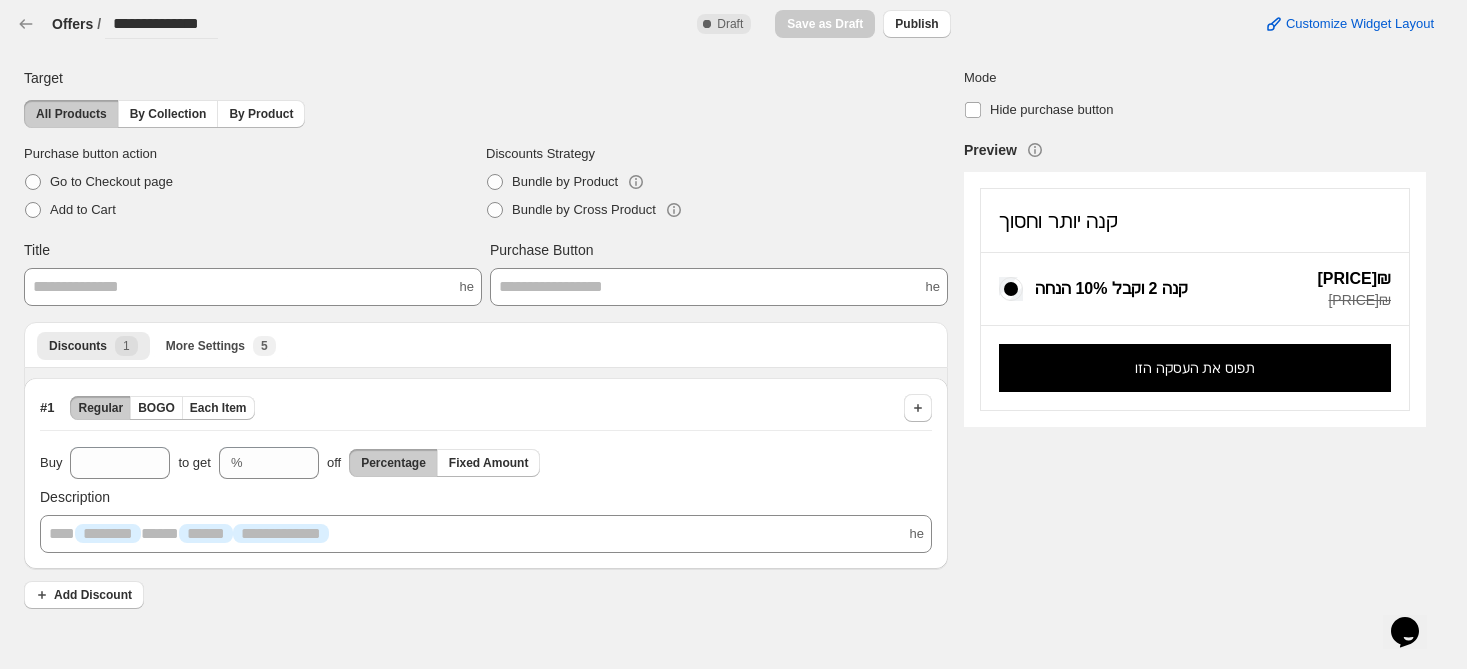 click on "**********" at bounding box center (253, 287) 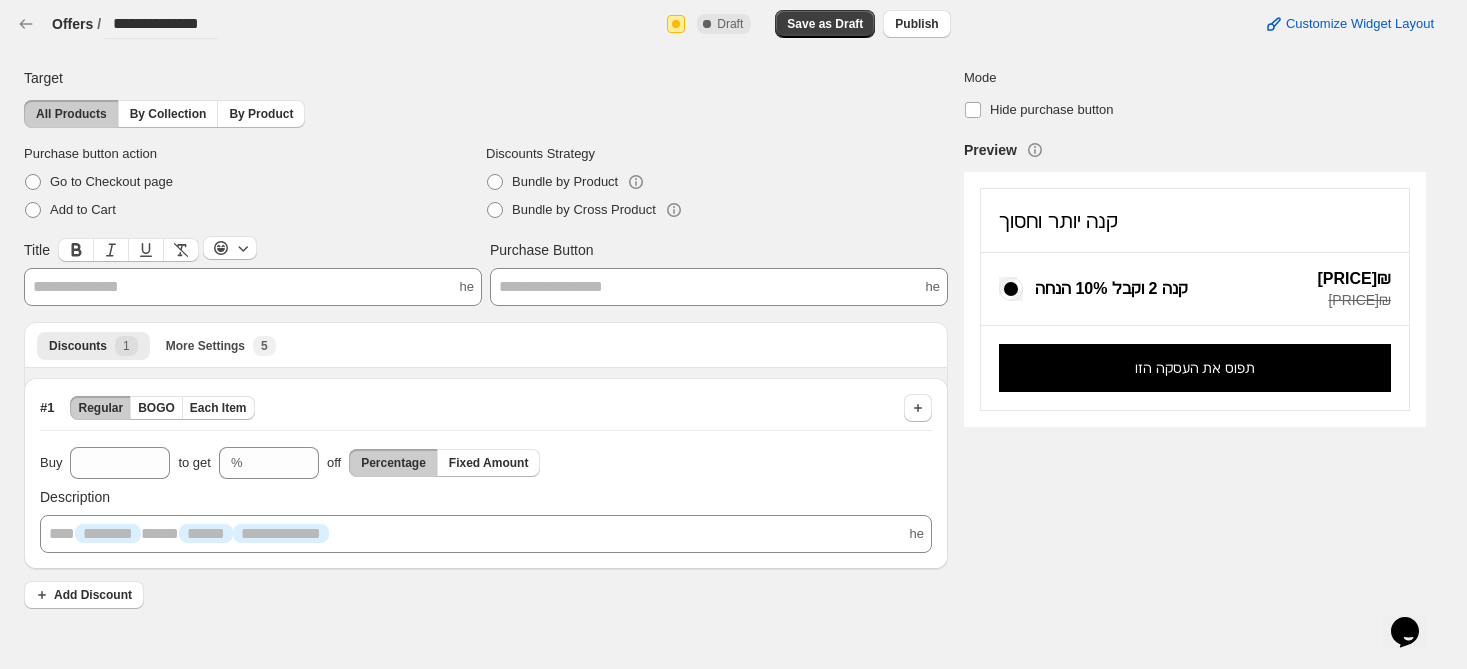 paste 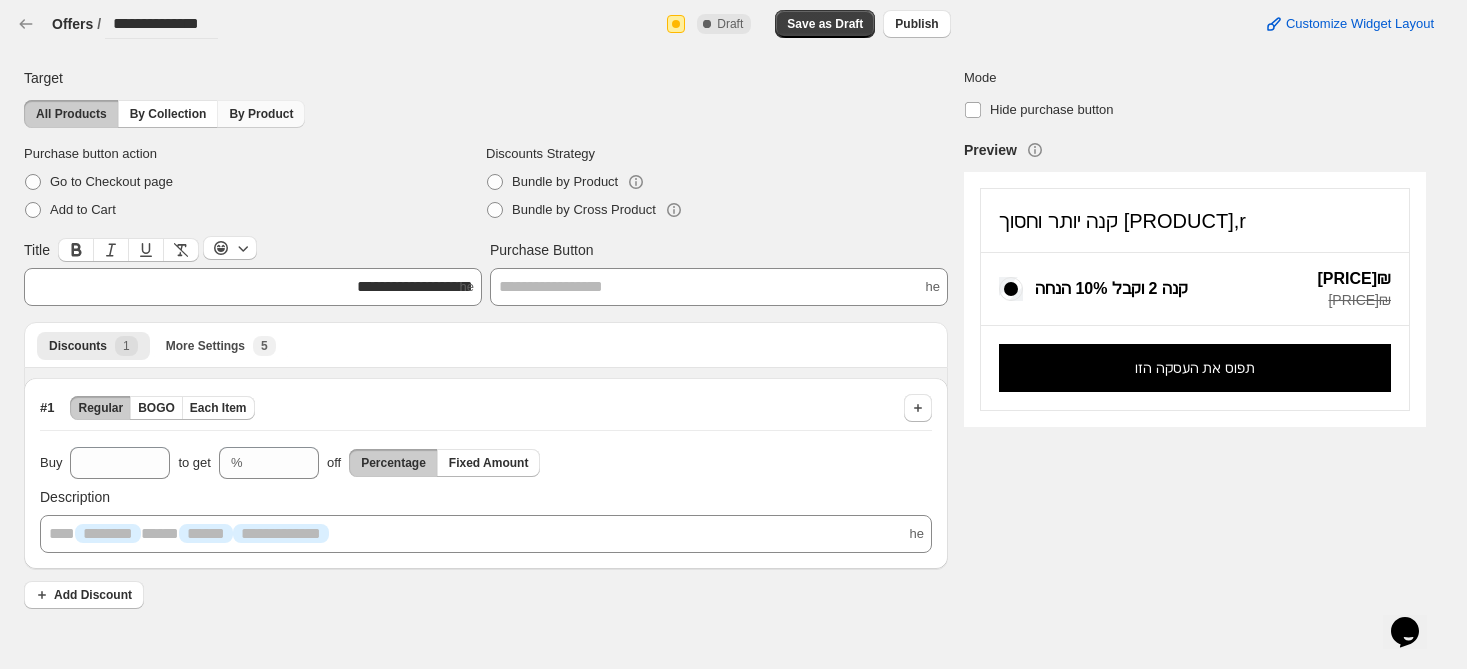 click on "By Product" at bounding box center (71, 114) 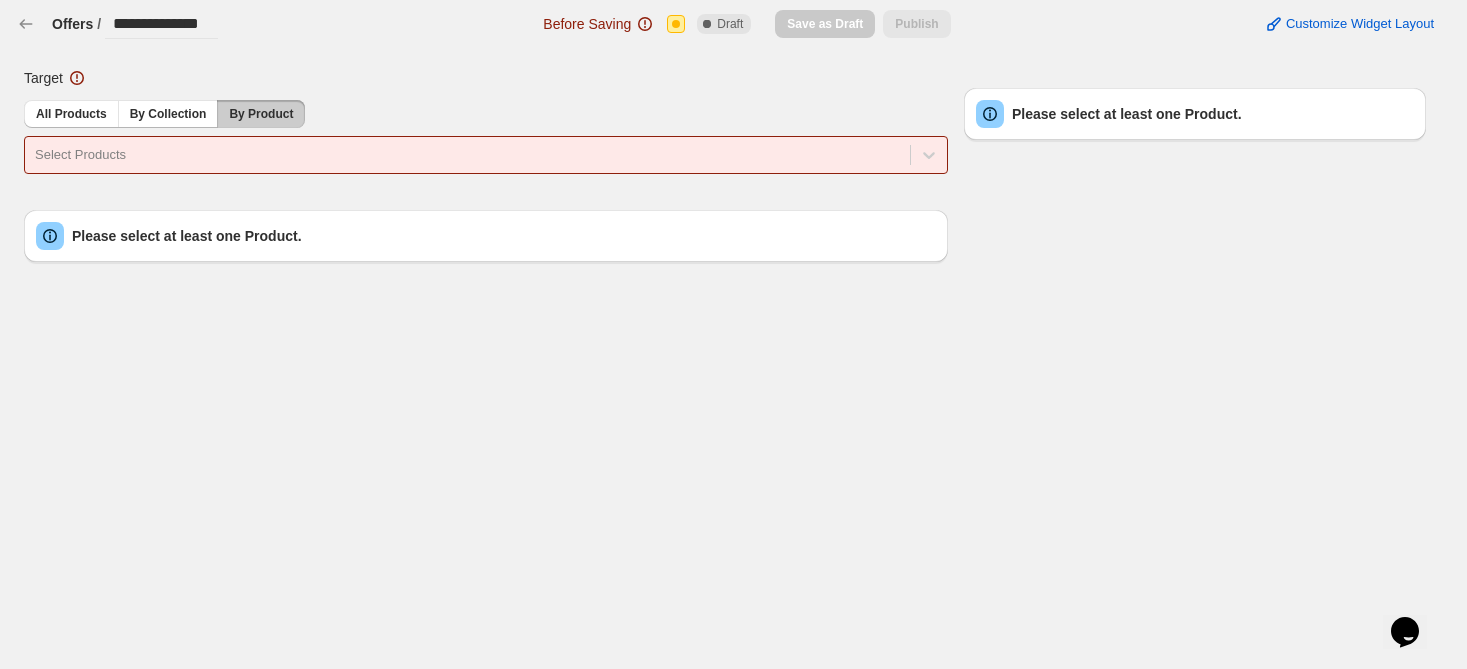 click on "All Products" at bounding box center [71, 114] 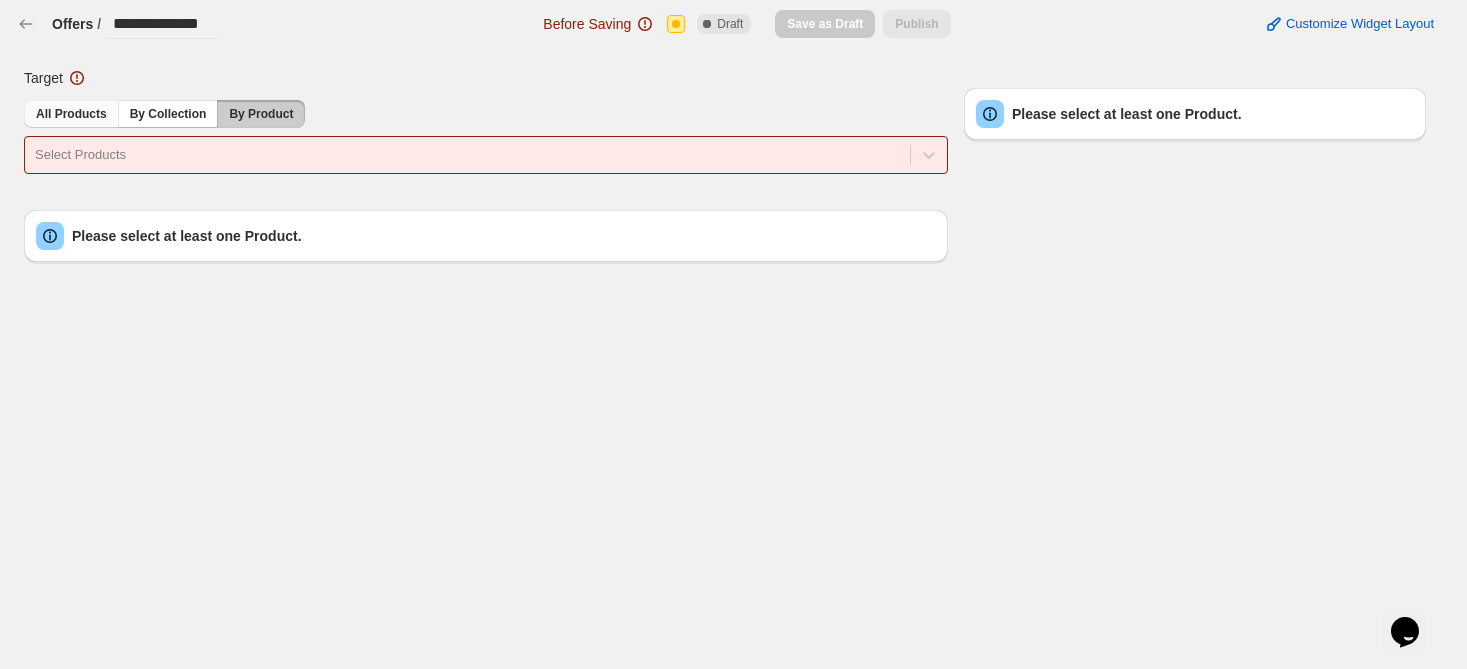 click on "All Products" at bounding box center [71, 114] 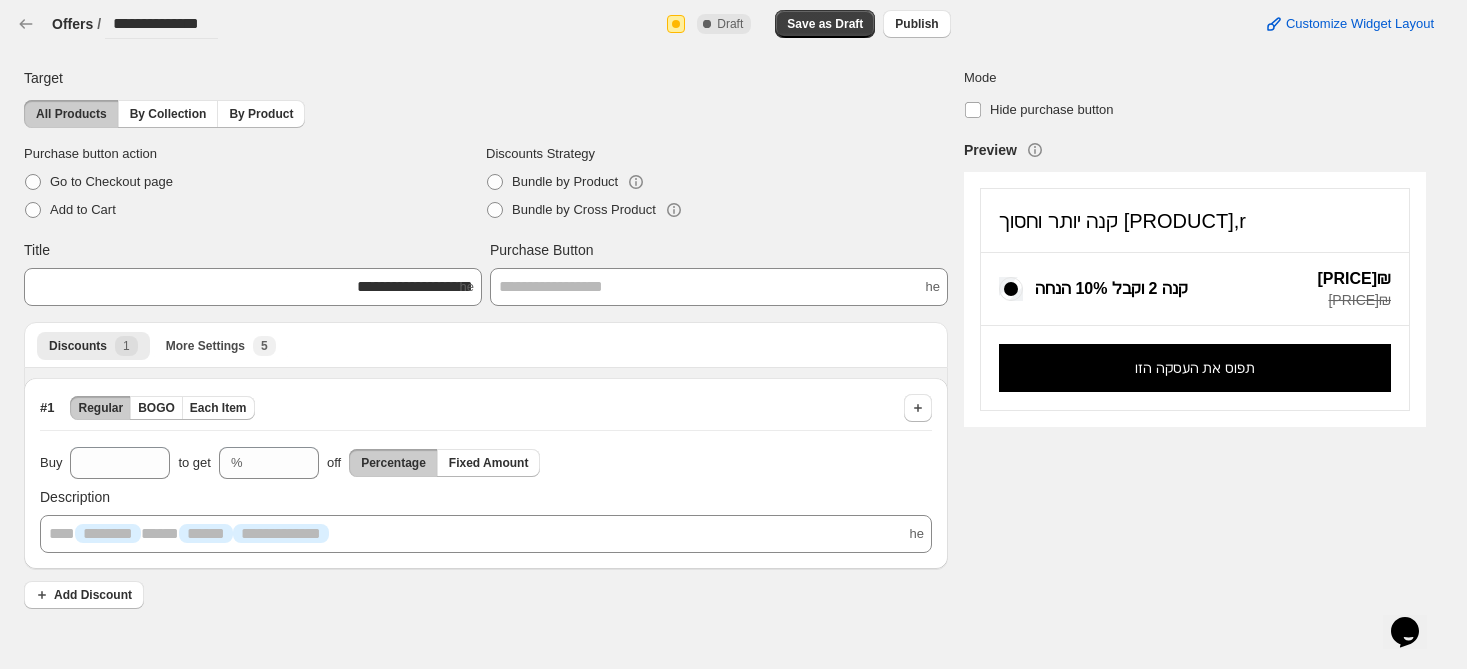 click on "**********" at bounding box center [415, 286] 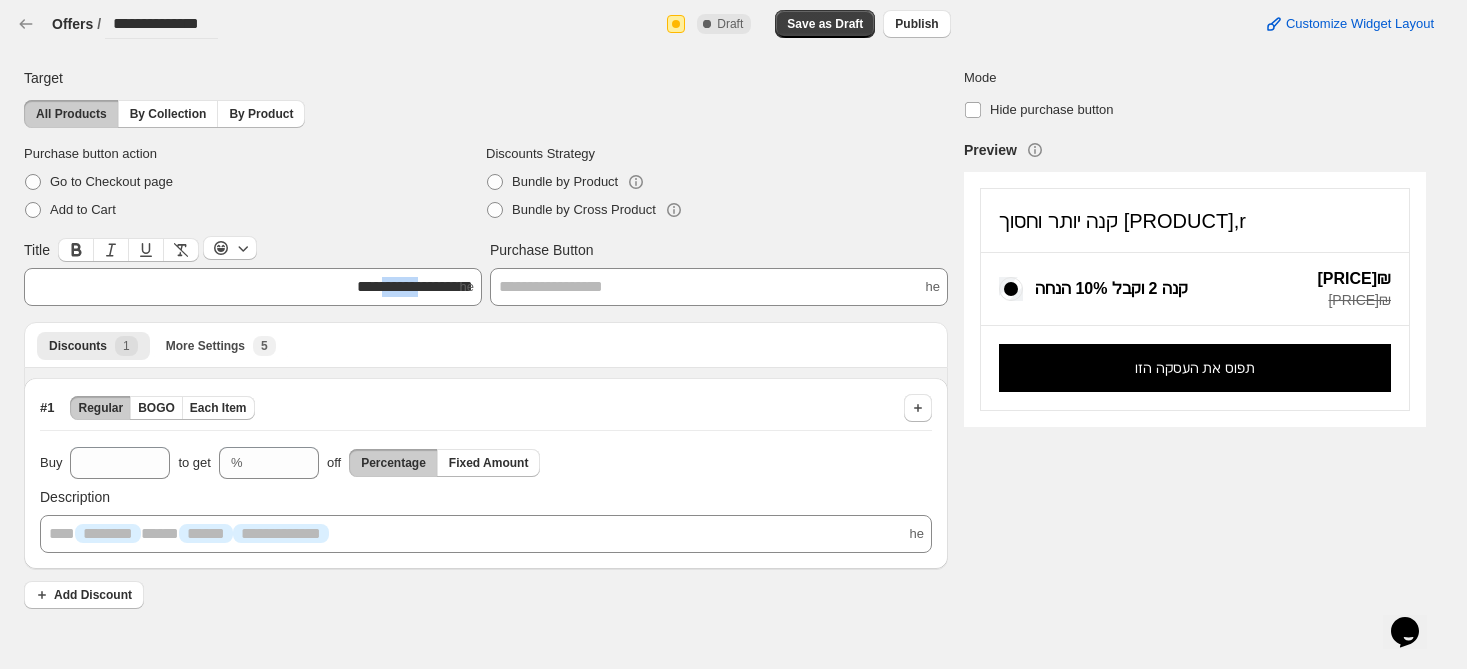 click on "**********" at bounding box center (415, 286) 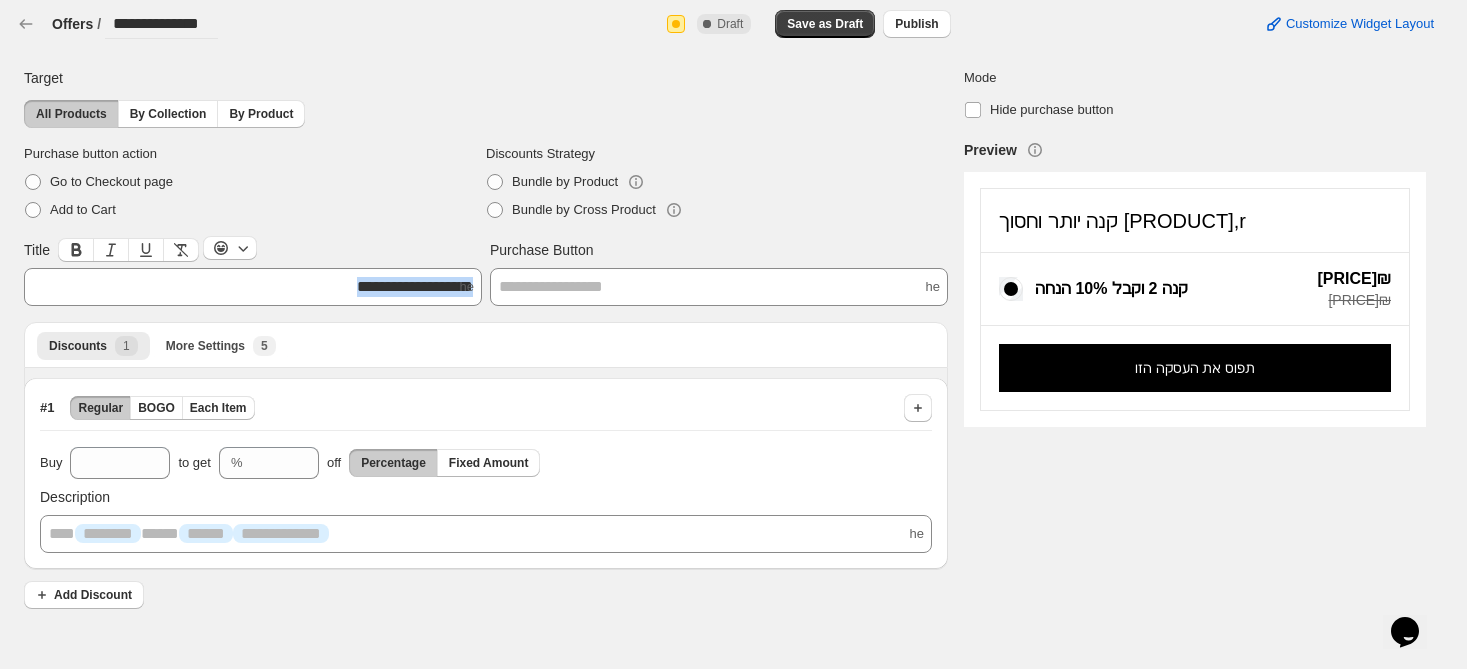 click on "**********" at bounding box center (415, 286) 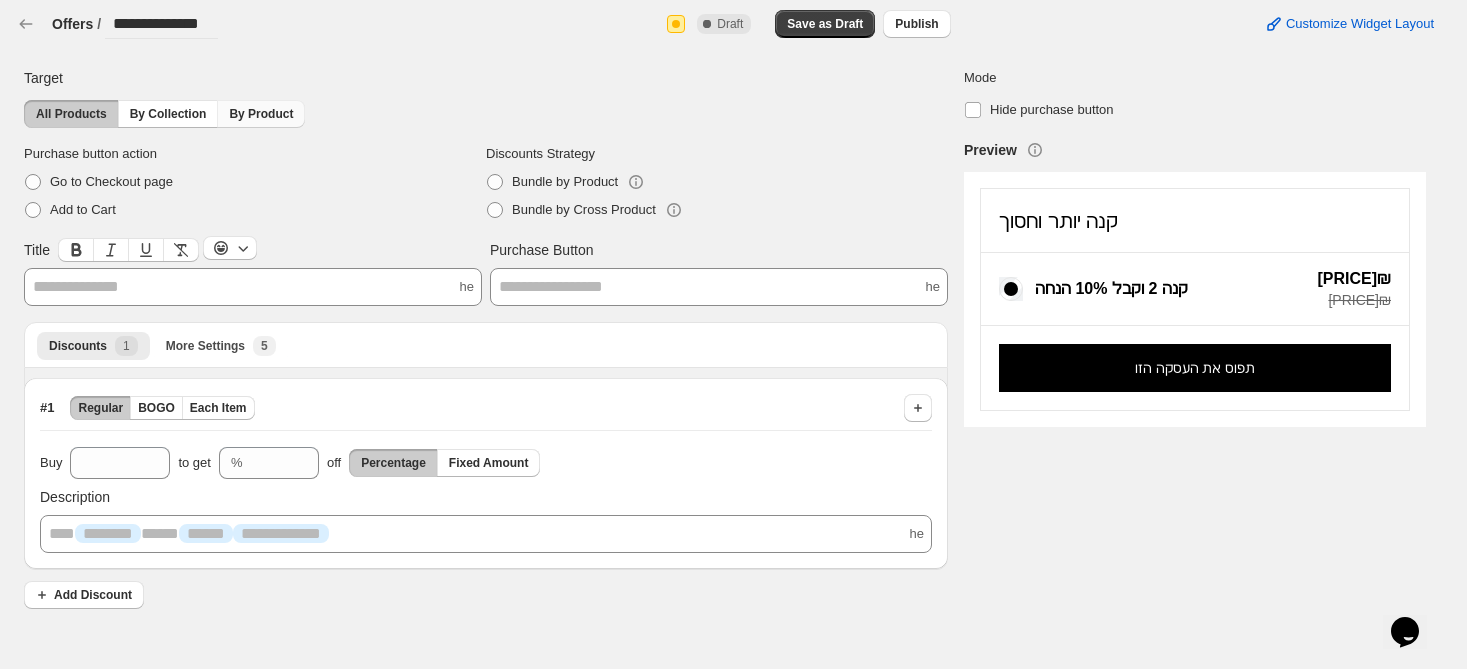 click on "By Product" at bounding box center (71, 114) 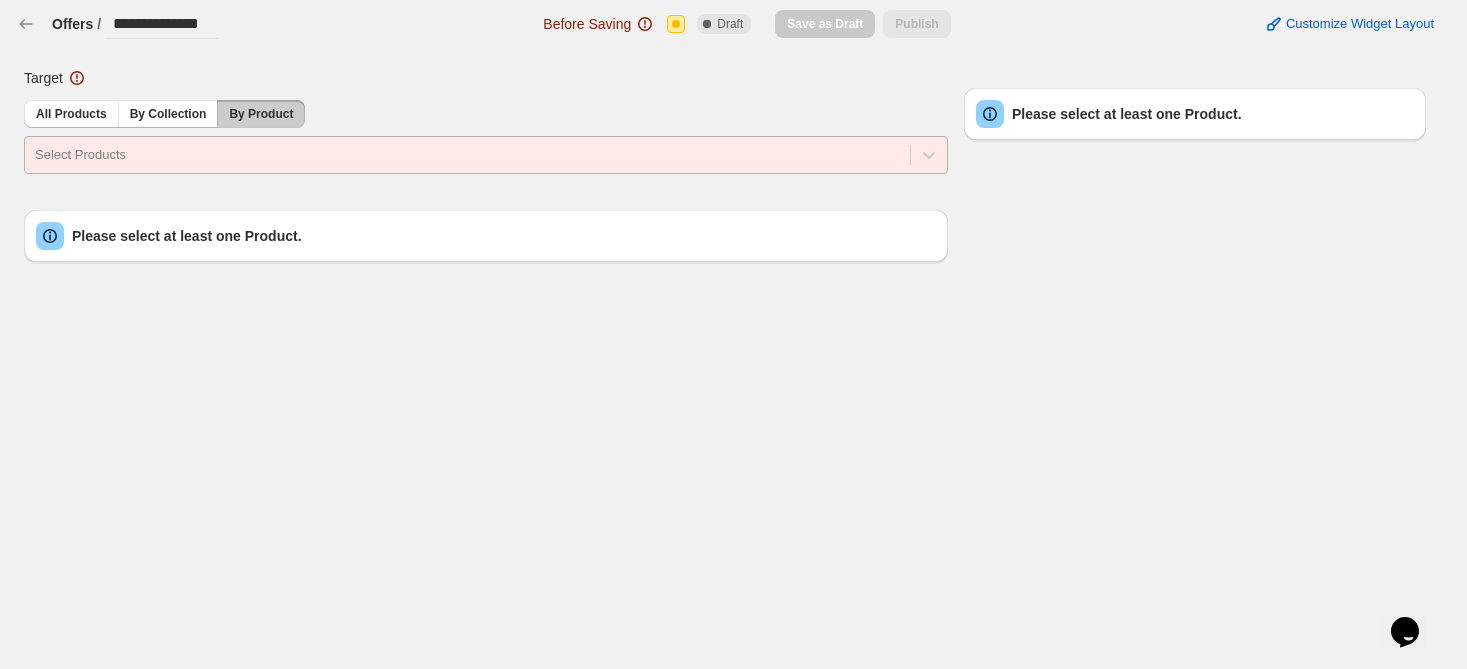 click at bounding box center (467, 155) 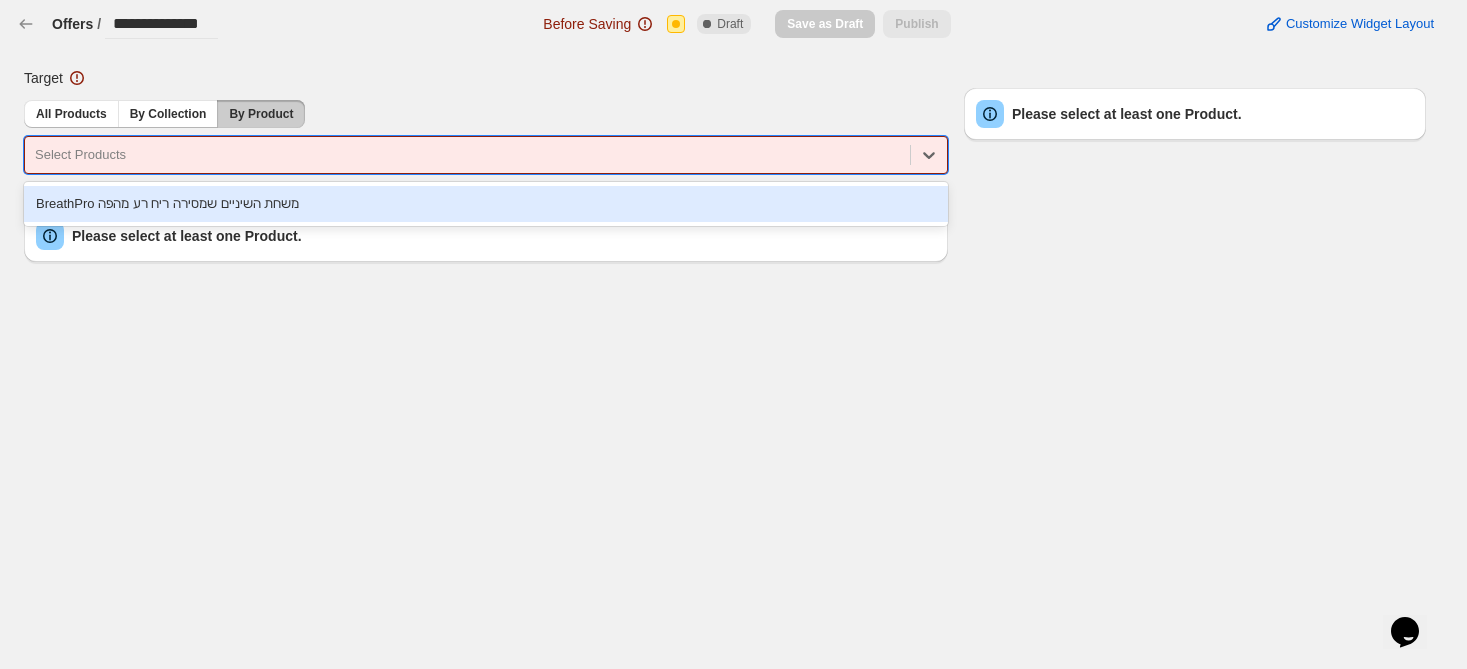 click on "BreathPro משחת השיניים שמסירה ריח רע מהפה" at bounding box center [486, 204] 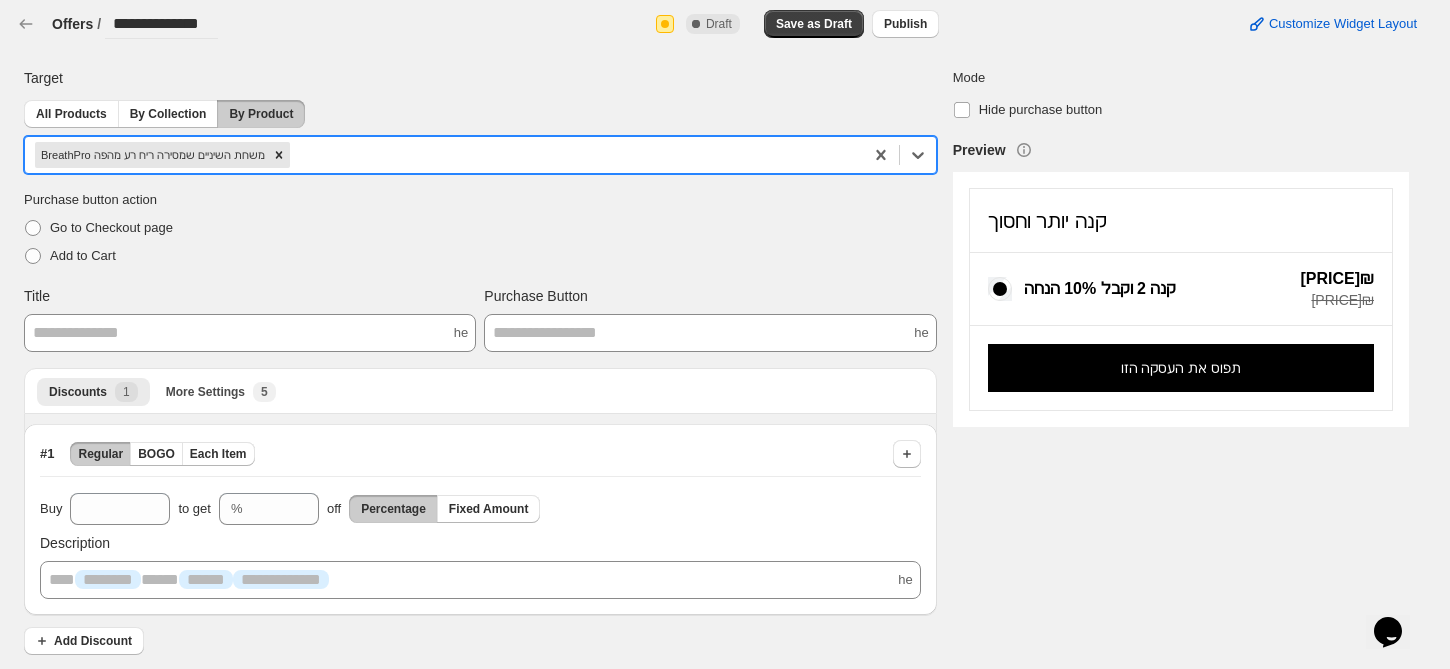 click on "**********" at bounding box center [250, 333] 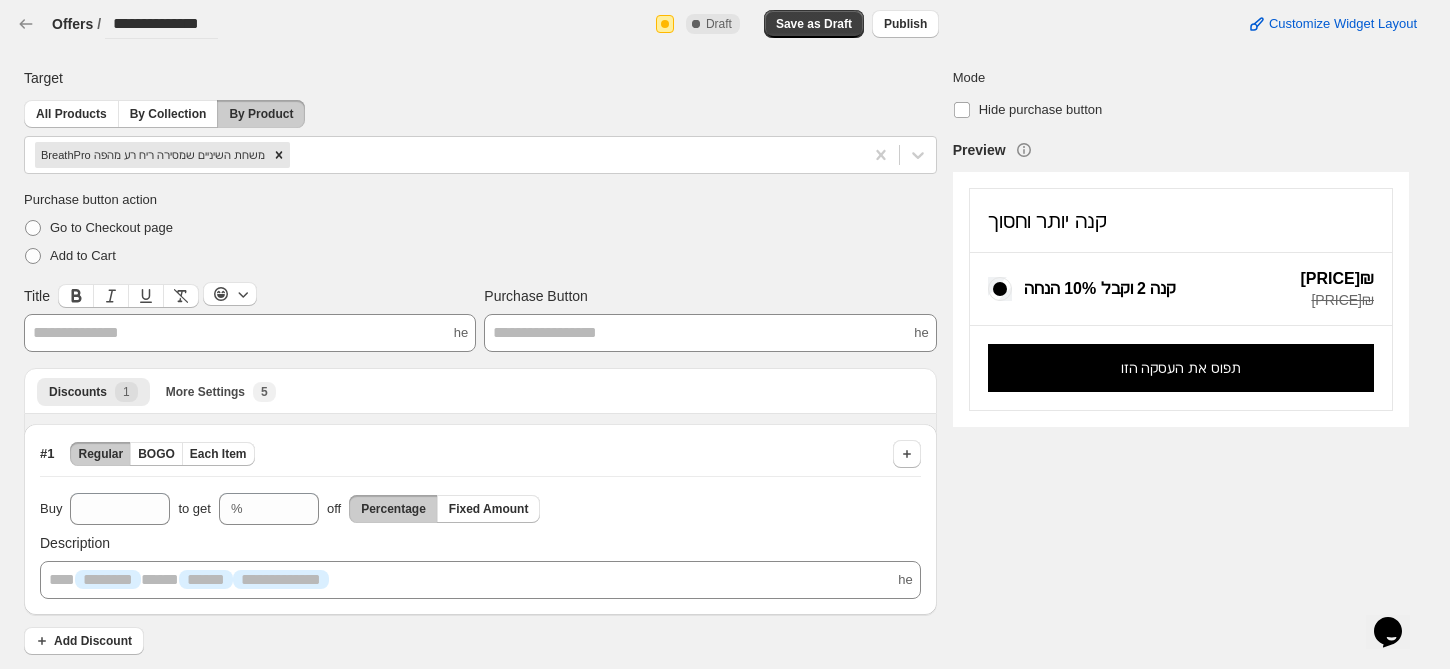 paste 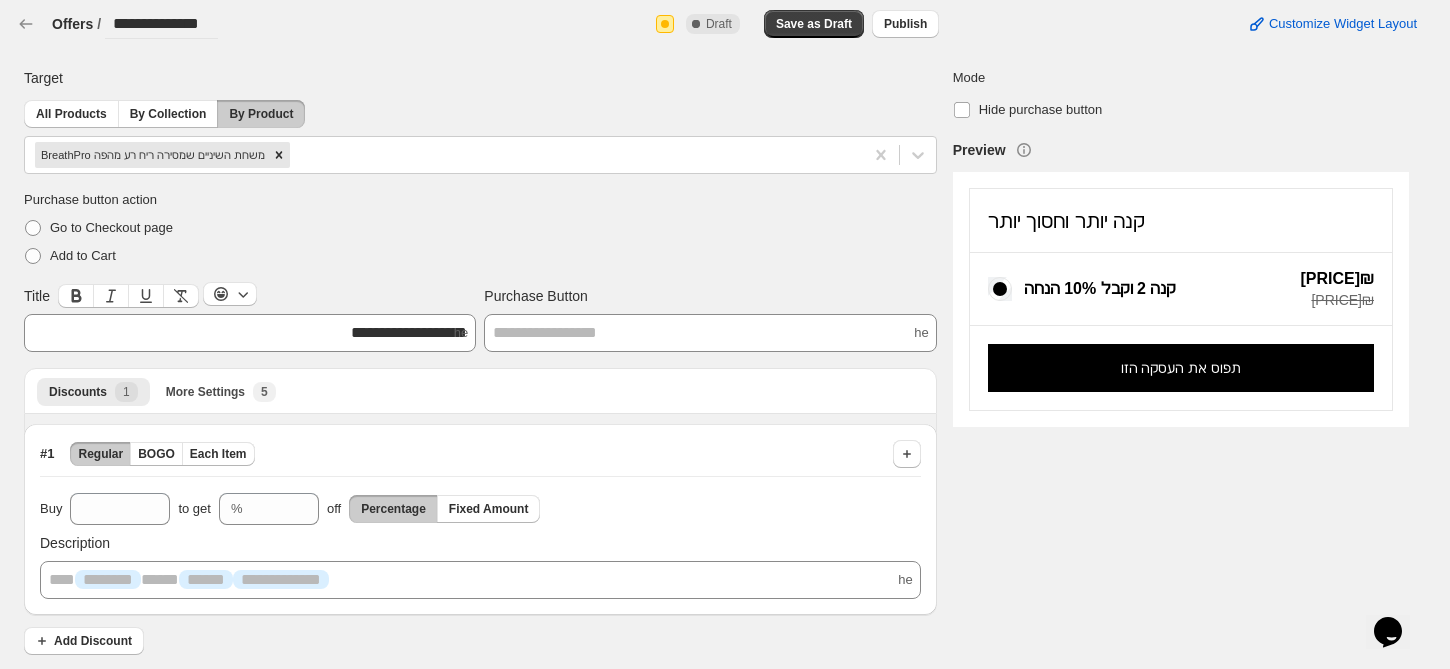 scroll, scrollTop: 2, scrollLeft: 0, axis: vertical 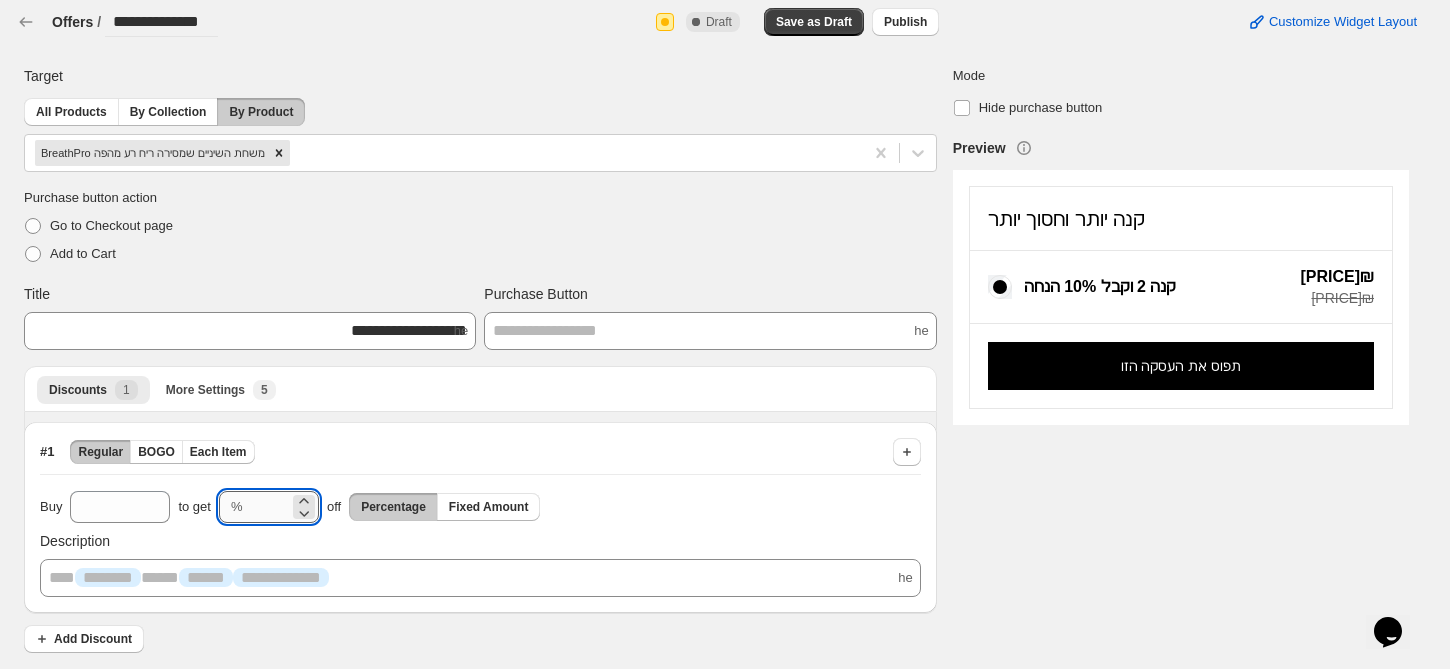 click on "**" at bounding box center (270, 507) 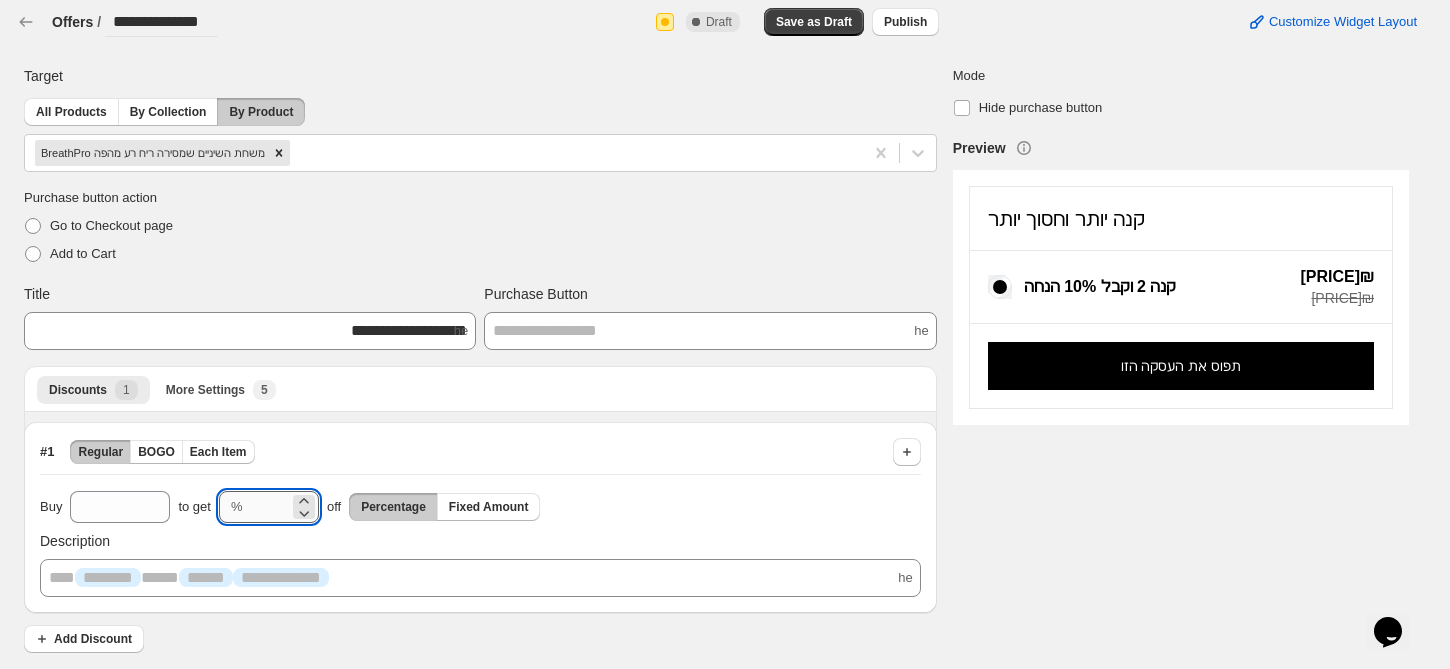 click on "**" at bounding box center (270, 507) 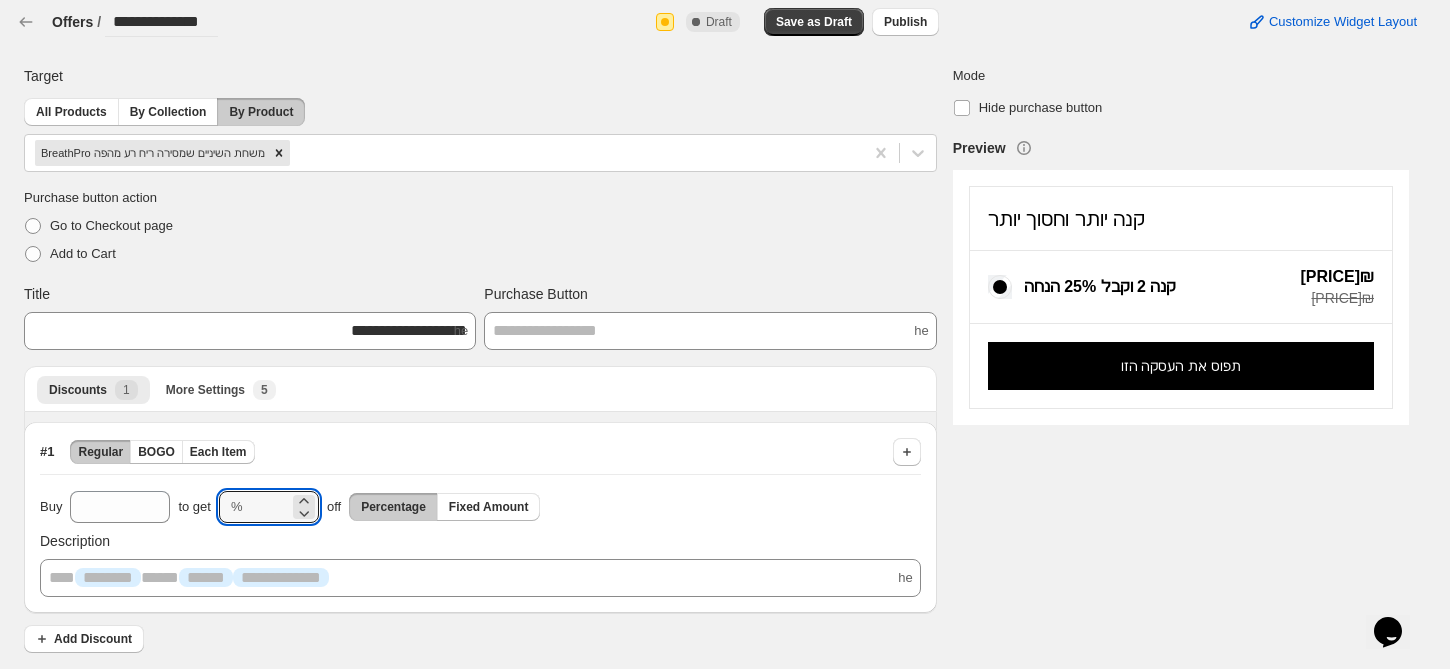 type on "**" 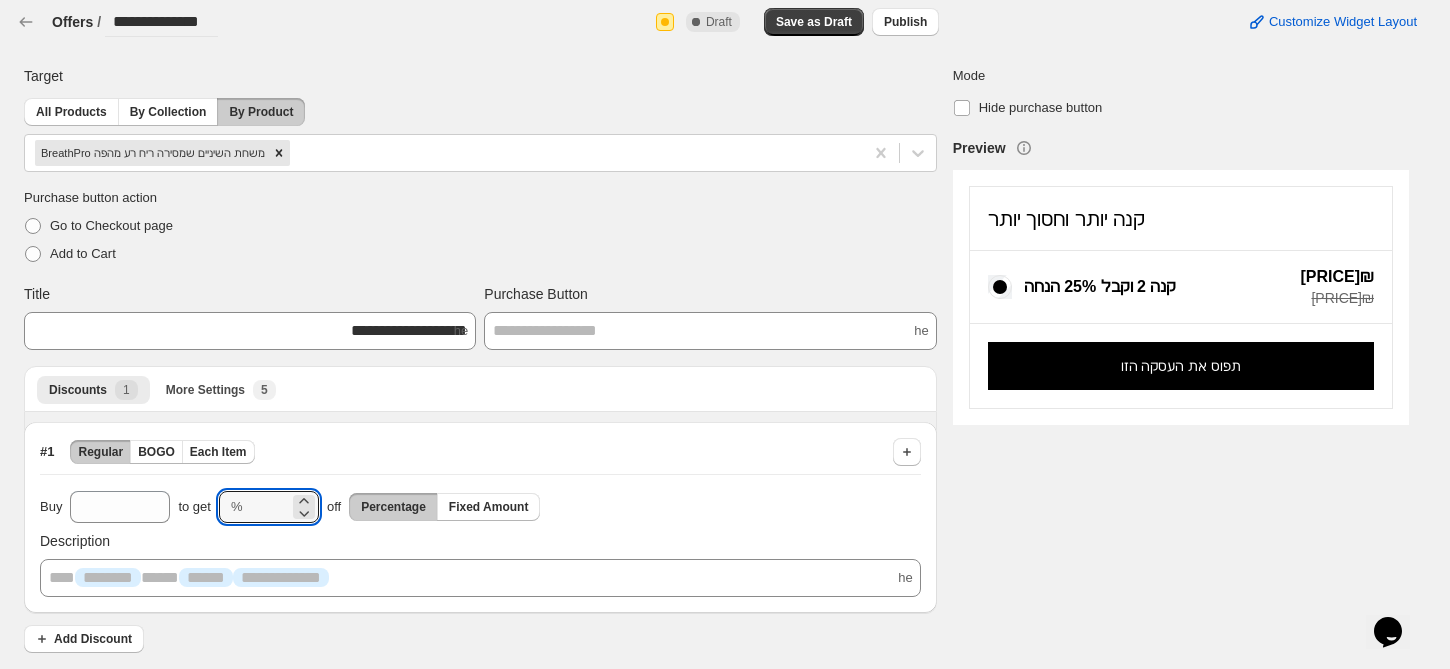 click on "Add Discount" at bounding box center [93, 639] 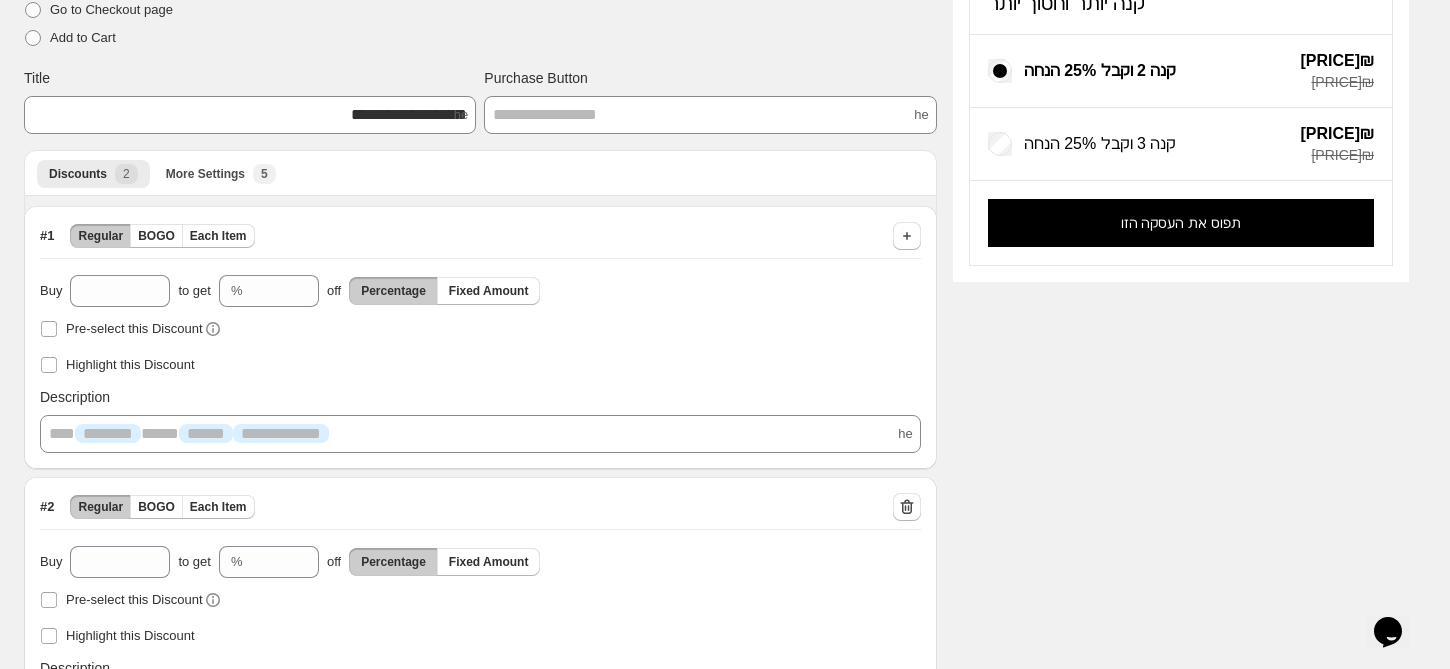 scroll, scrollTop: 333, scrollLeft: 0, axis: vertical 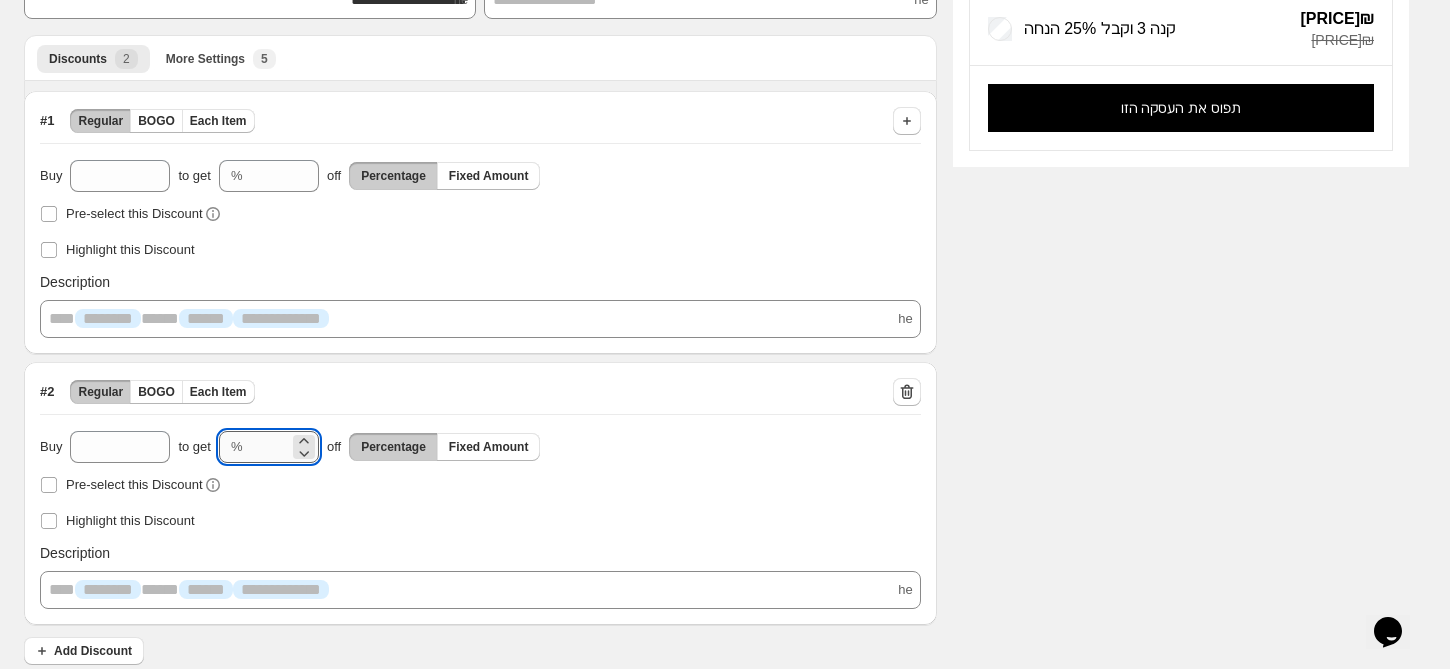 click on "**" at bounding box center (270, 447) 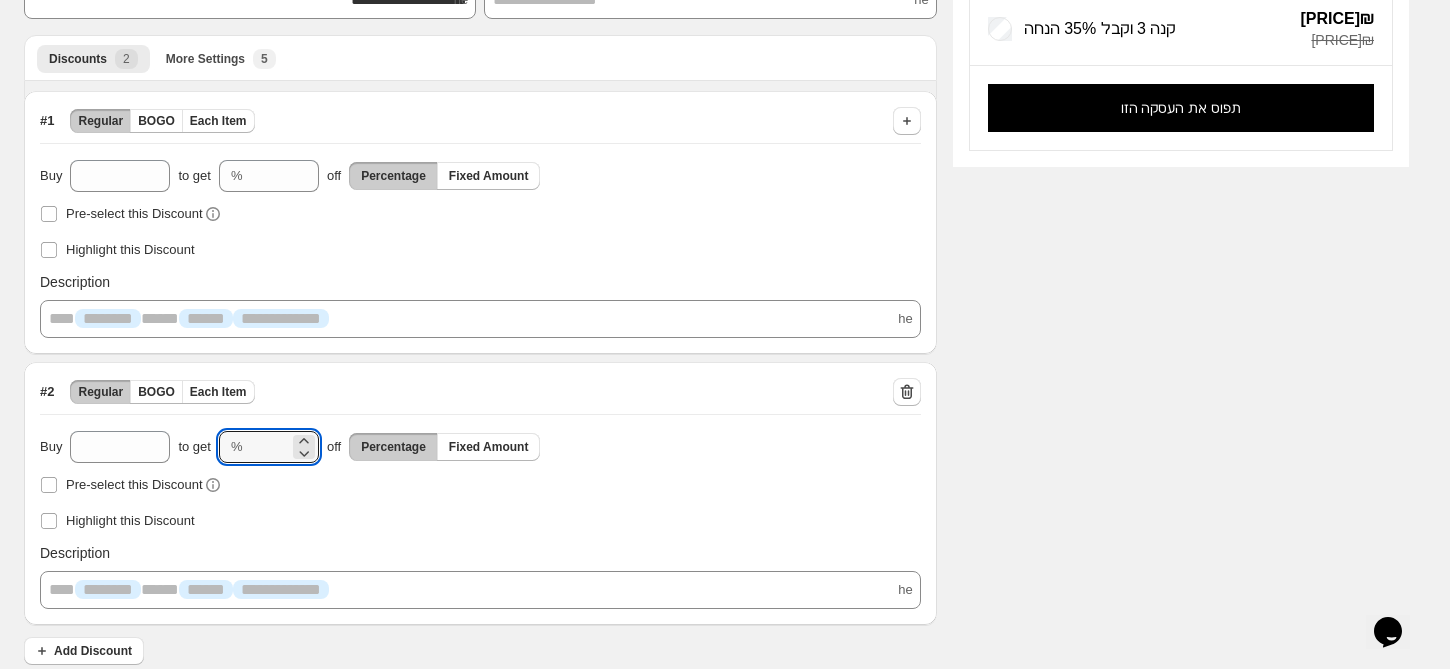 type on "**" 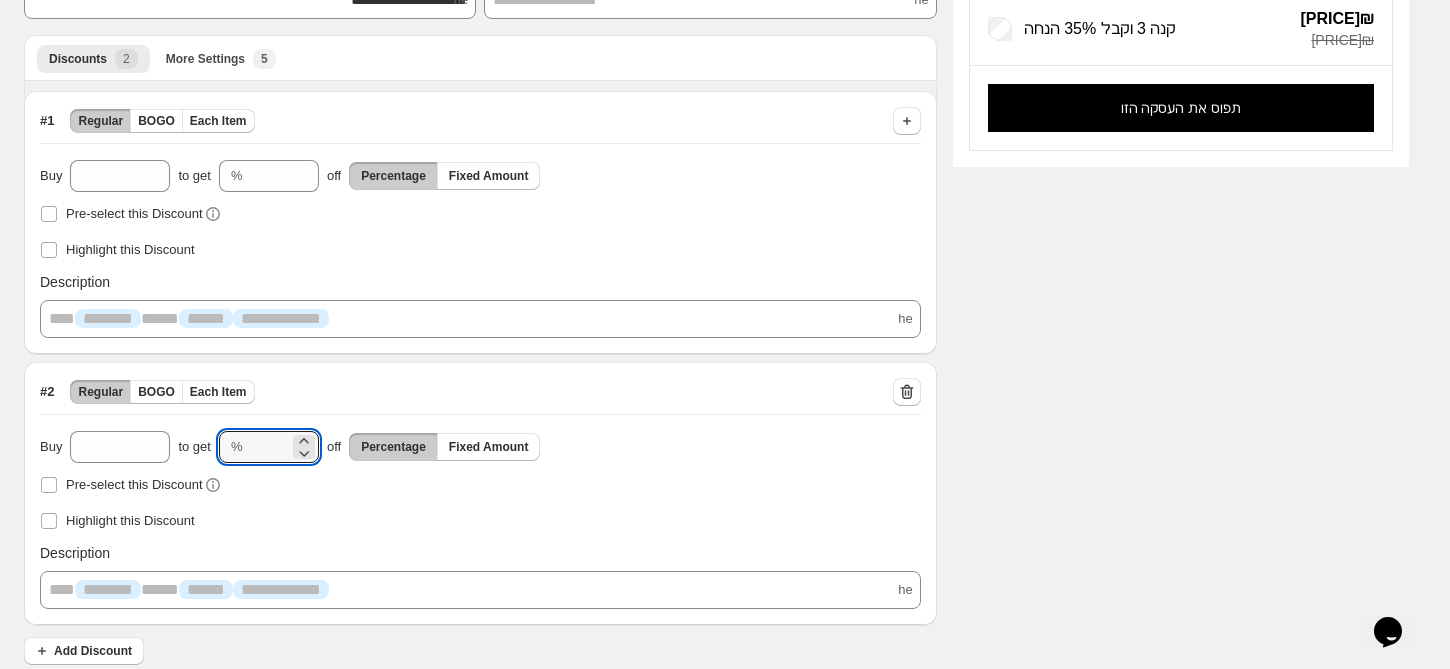 click on "**********" at bounding box center [708, 197] 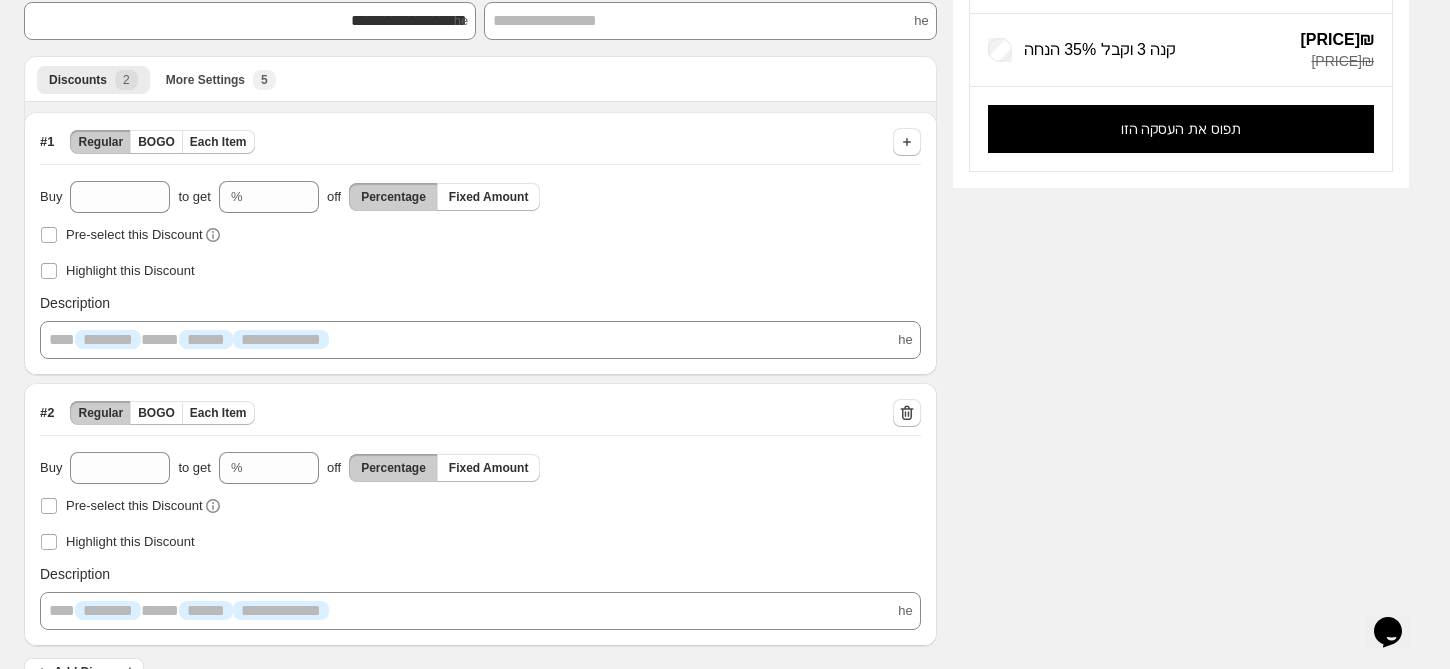 scroll, scrollTop: 277, scrollLeft: 0, axis: vertical 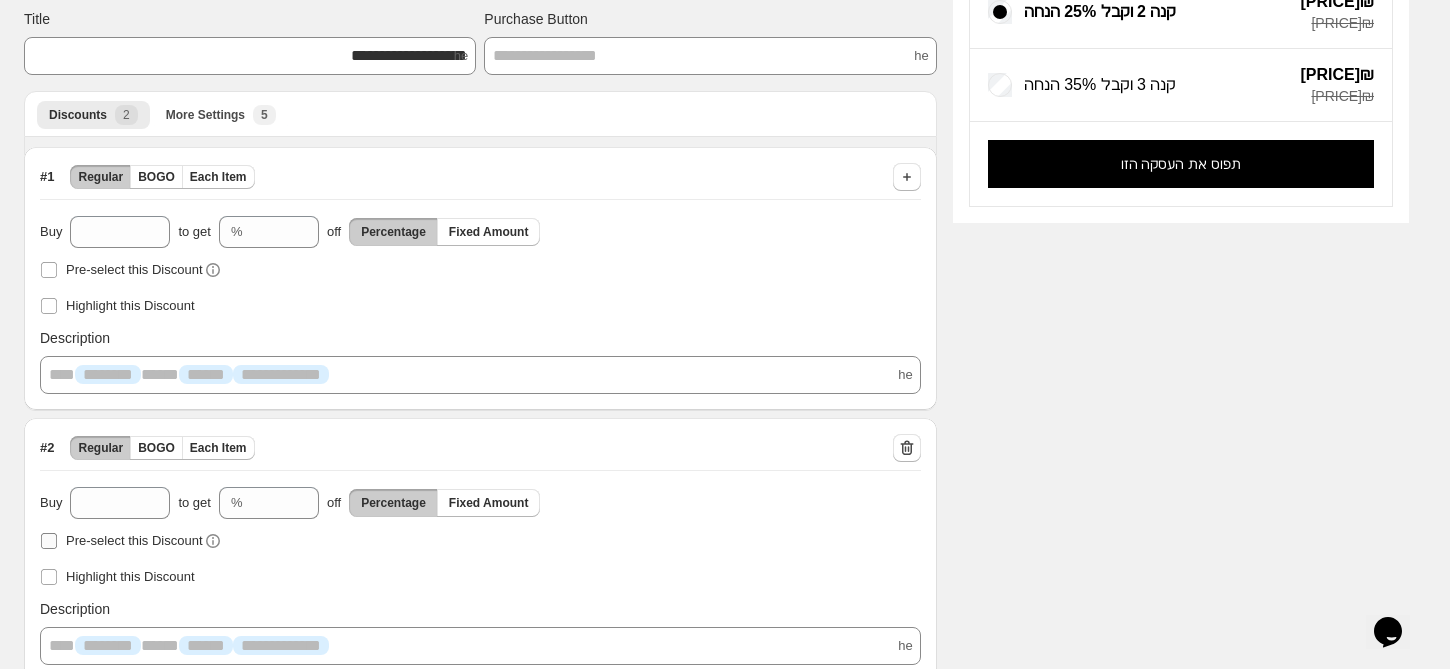 click at bounding box center (49, 541) 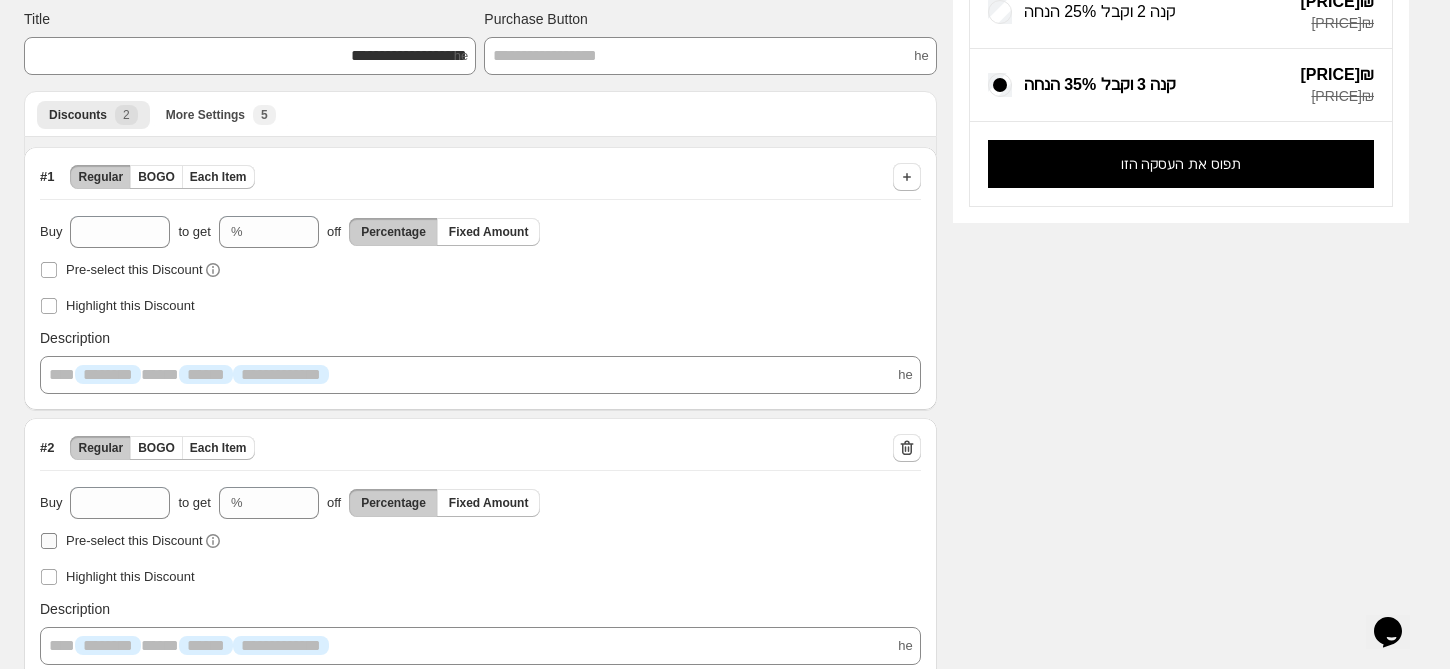 click at bounding box center (49, 541) 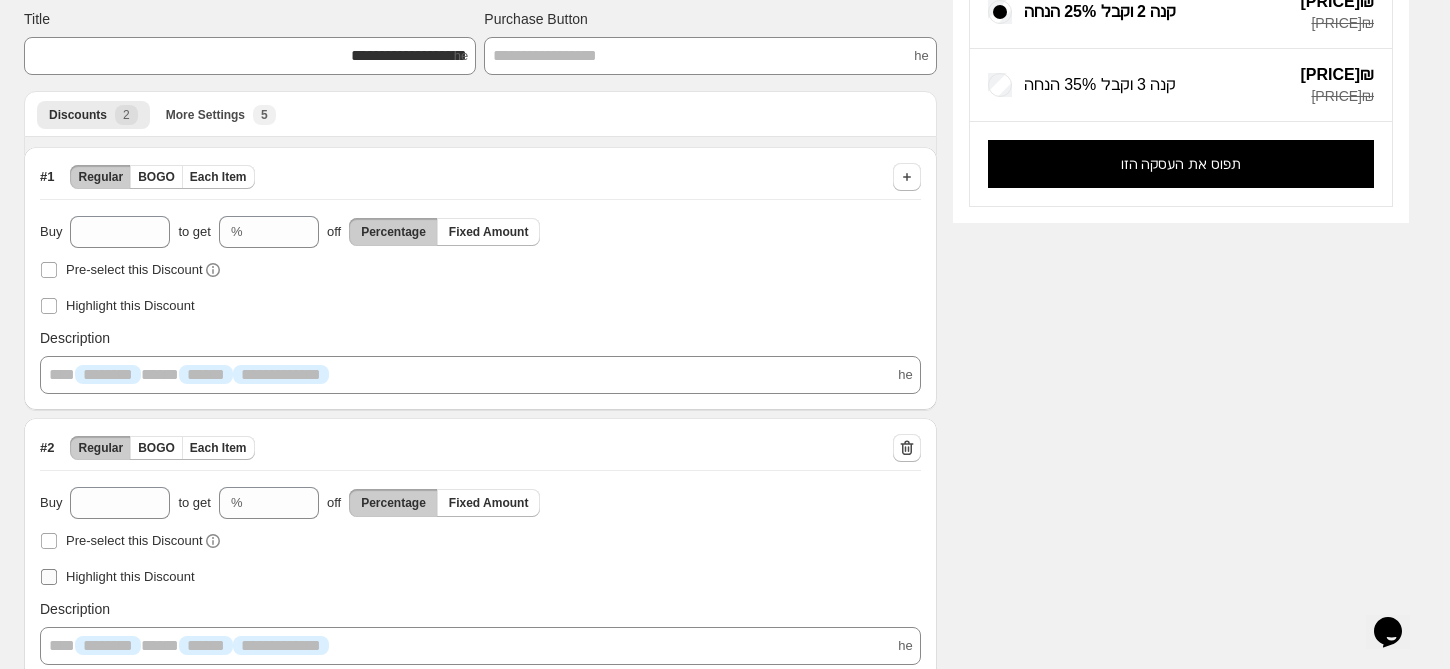 click at bounding box center [49, 577] 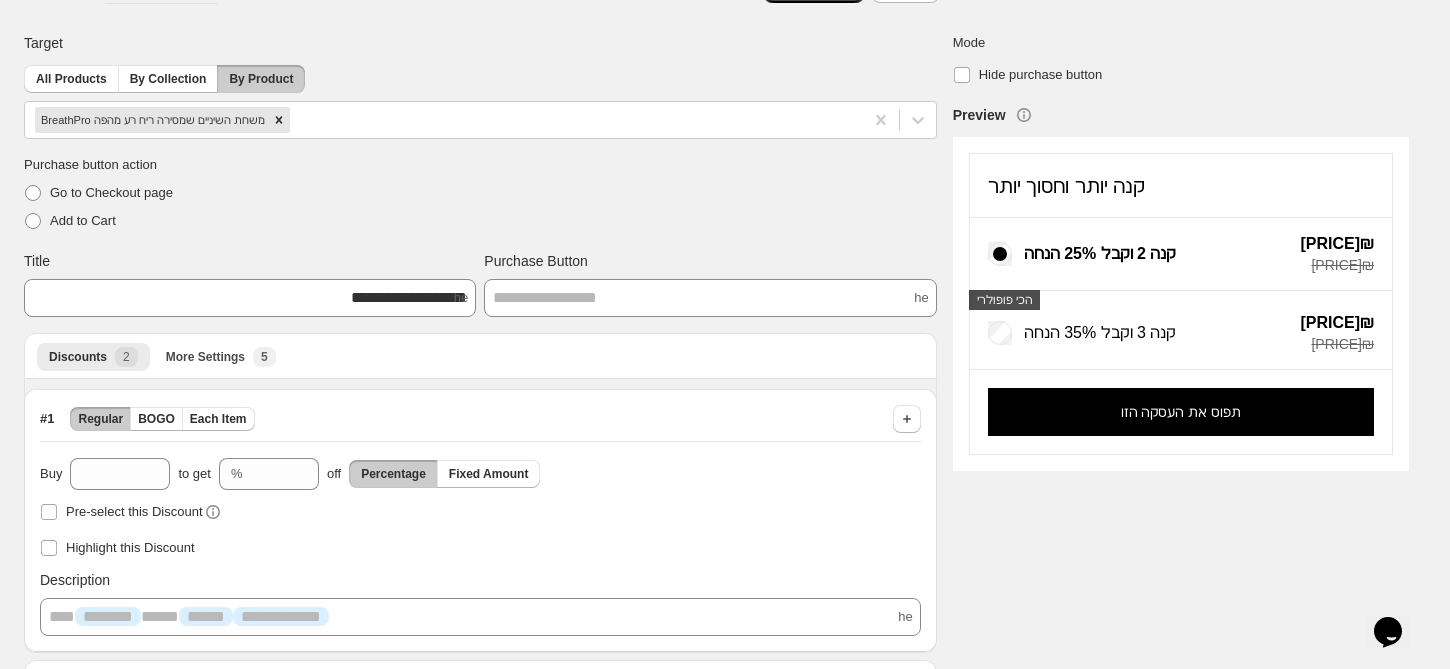 scroll, scrollTop: 0, scrollLeft: 0, axis: both 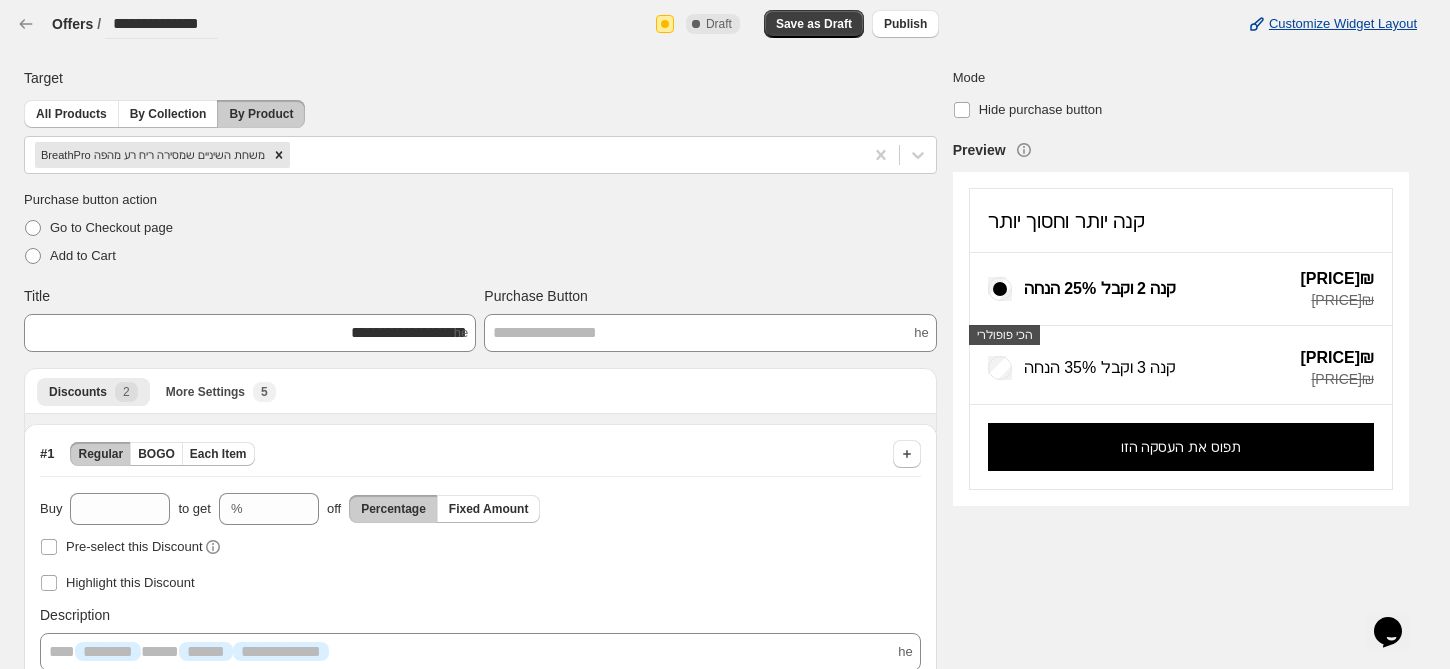click on "Customize Widget Layout" at bounding box center [1343, 24] 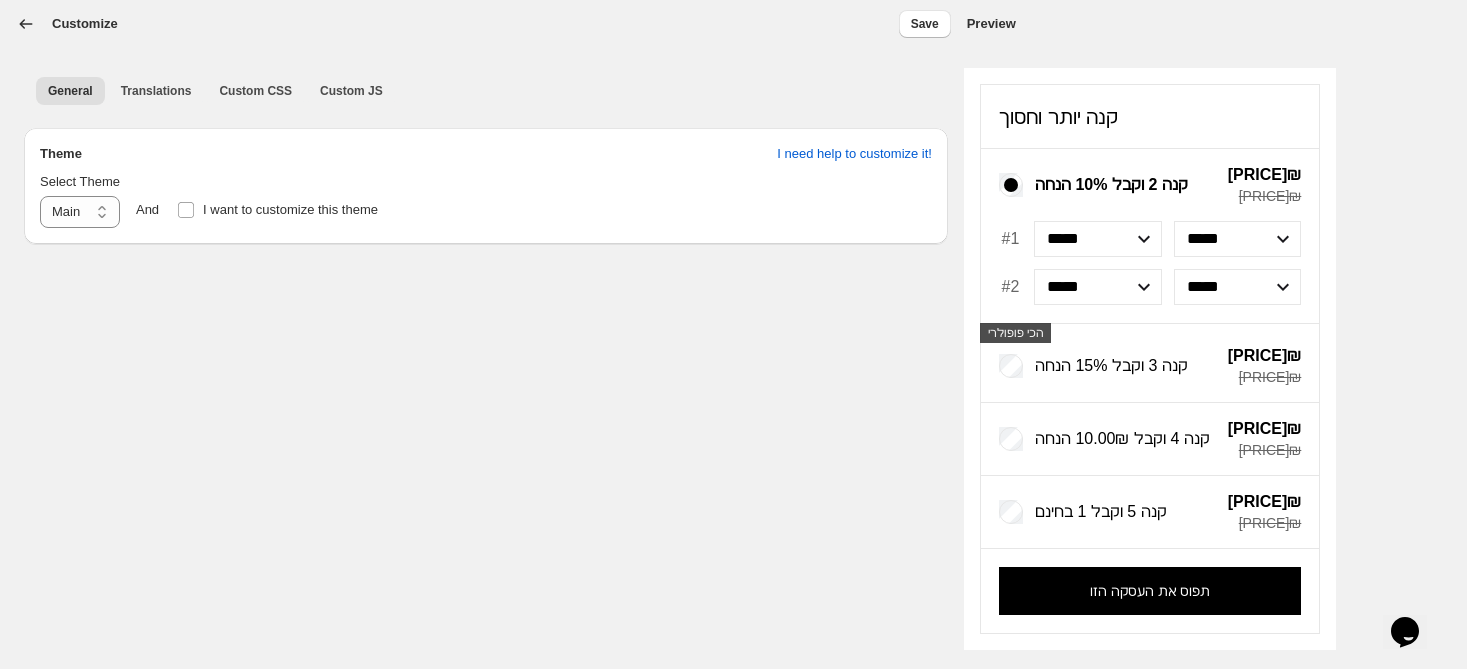 click at bounding box center (26, 23) 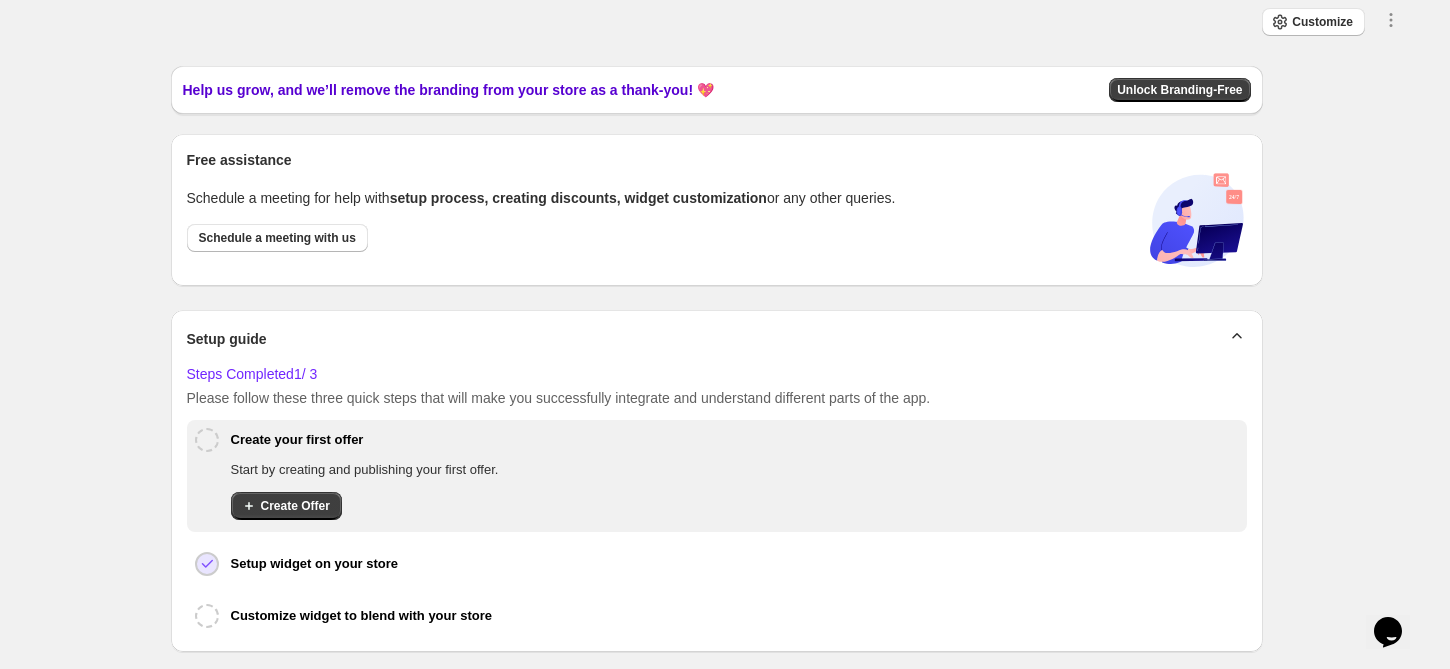 scroll, scrollTop: 219, scrollLeft: 0, axis: vertical 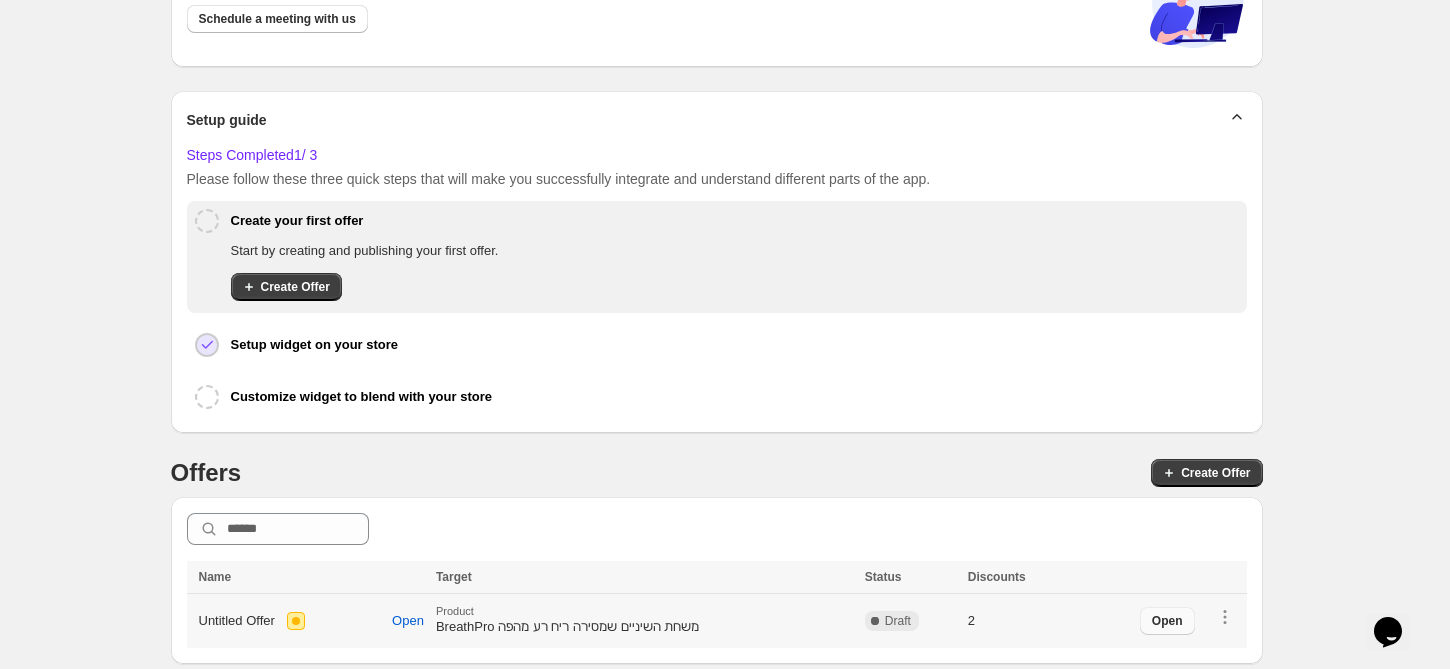 click on "Open" at bounding box center (1167, 621) 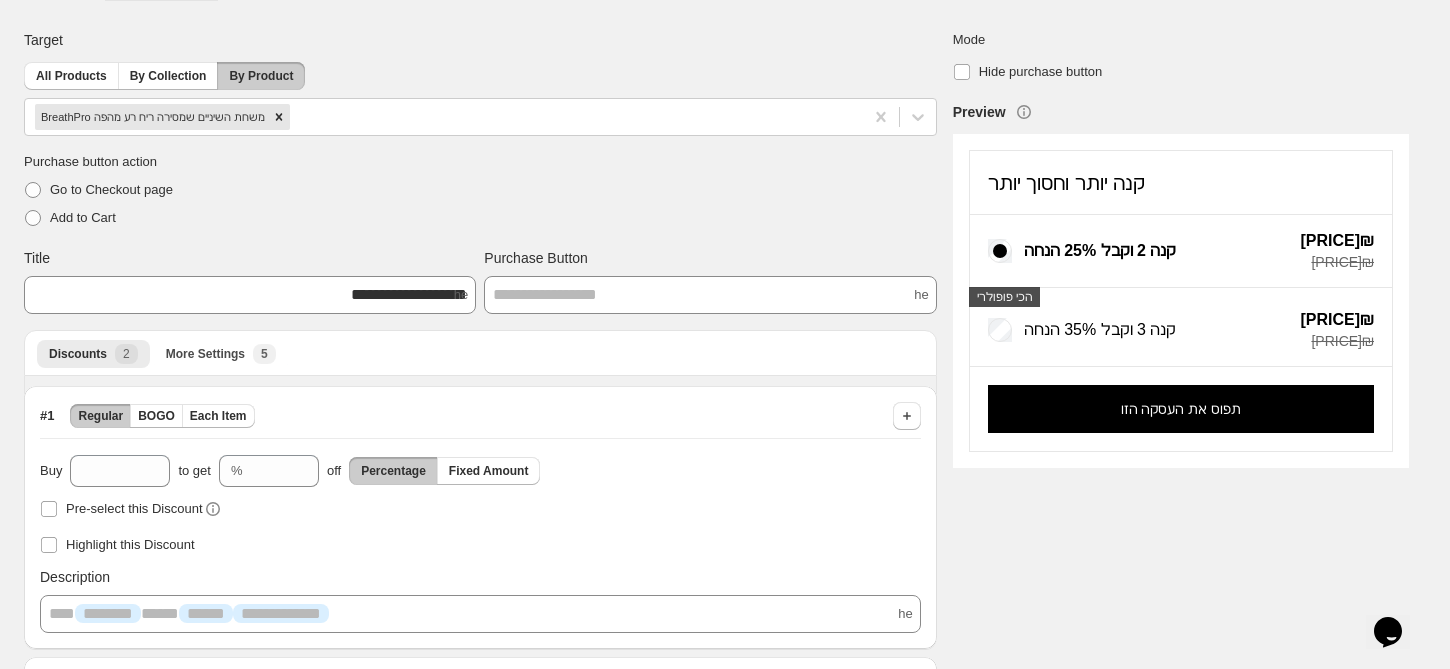 scroll, scrollTop: 0, scrollLeft: 0, axis: both 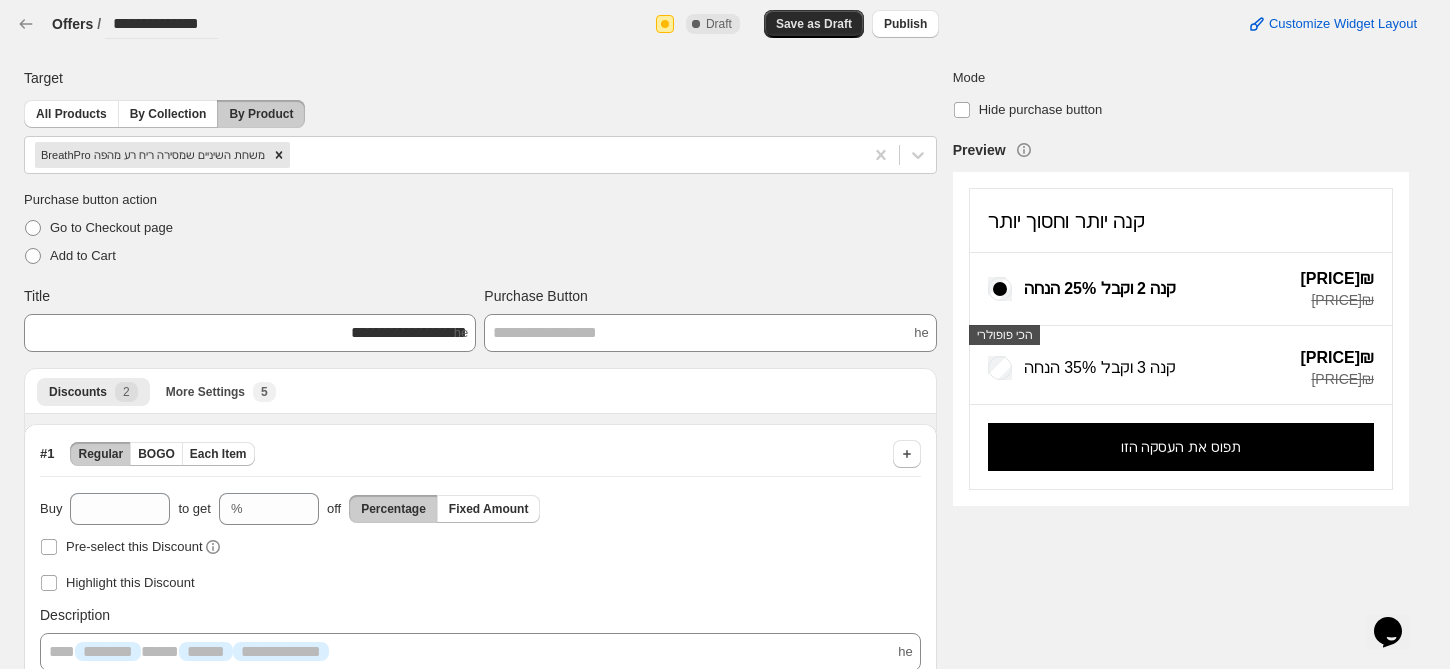 click on "Save as Draft" at bounding box center [814, 24] 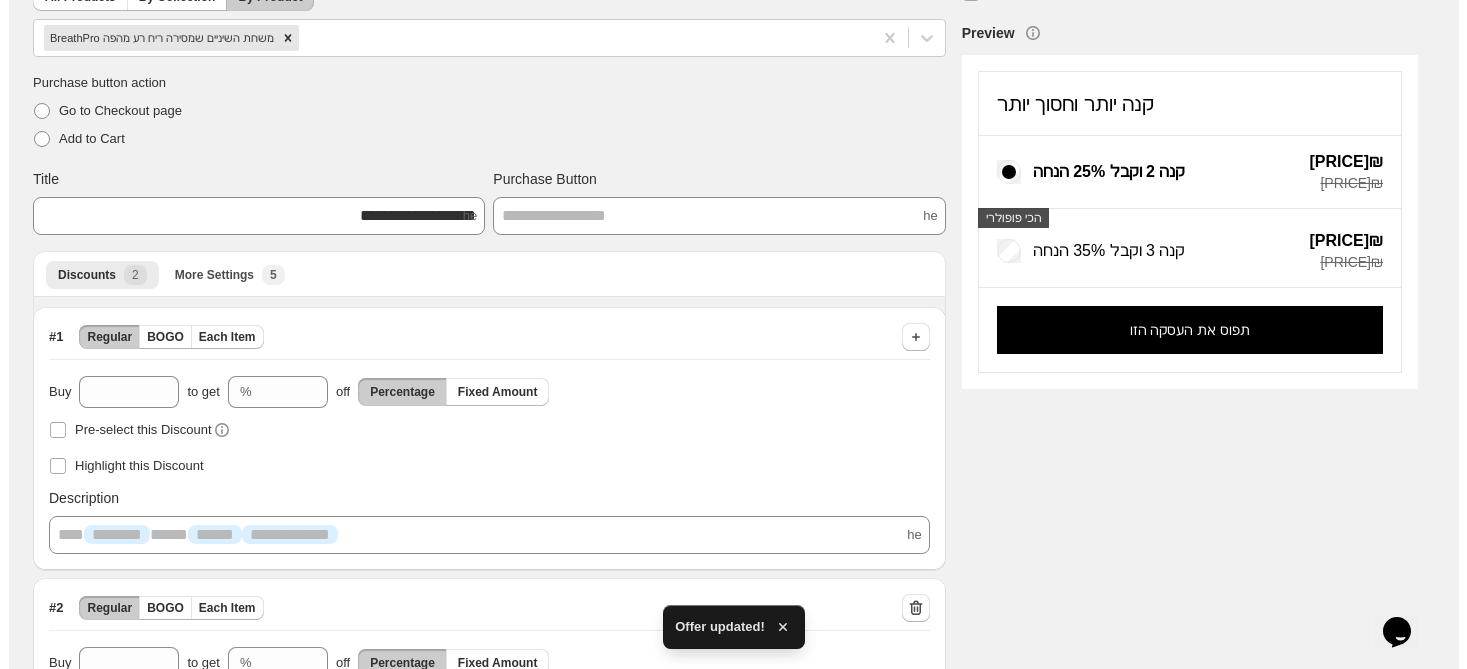 scroll, scrollTop: 0, scrollLeft: 0, axis: both 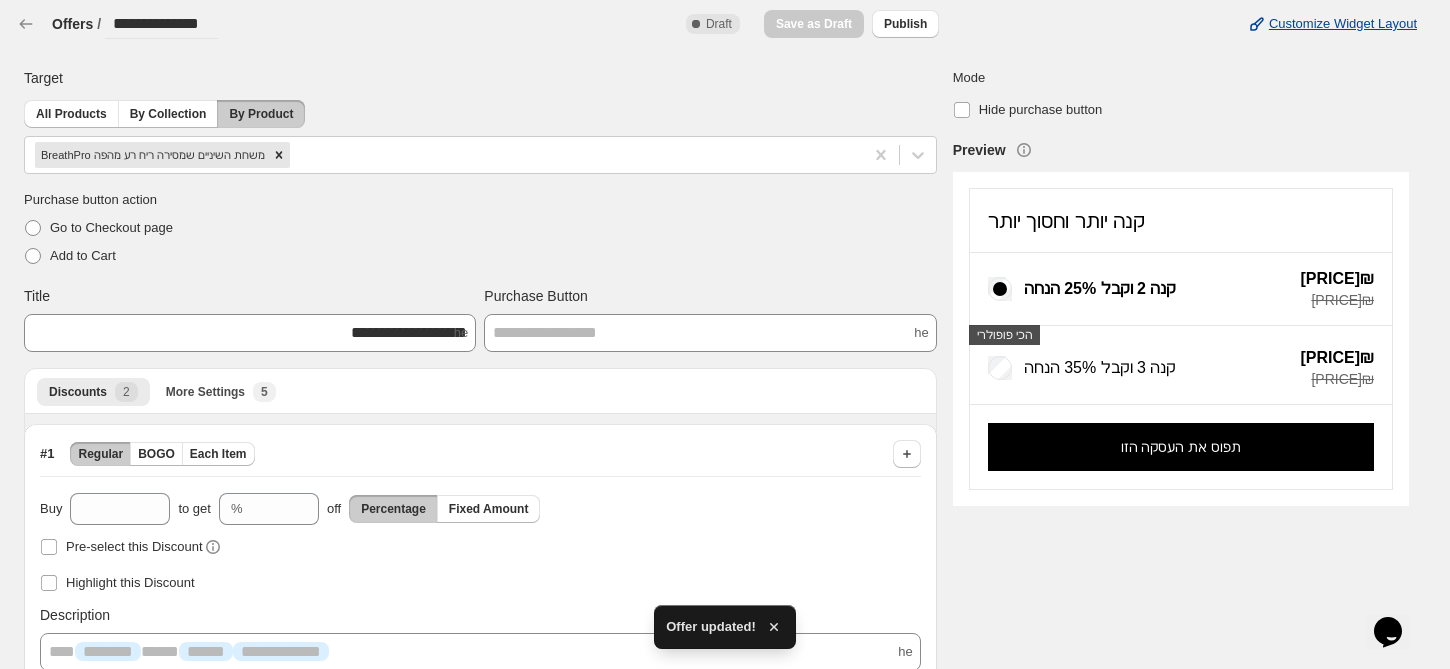 click on "Customize Widget Layout" at bounding box center [1343, 24] 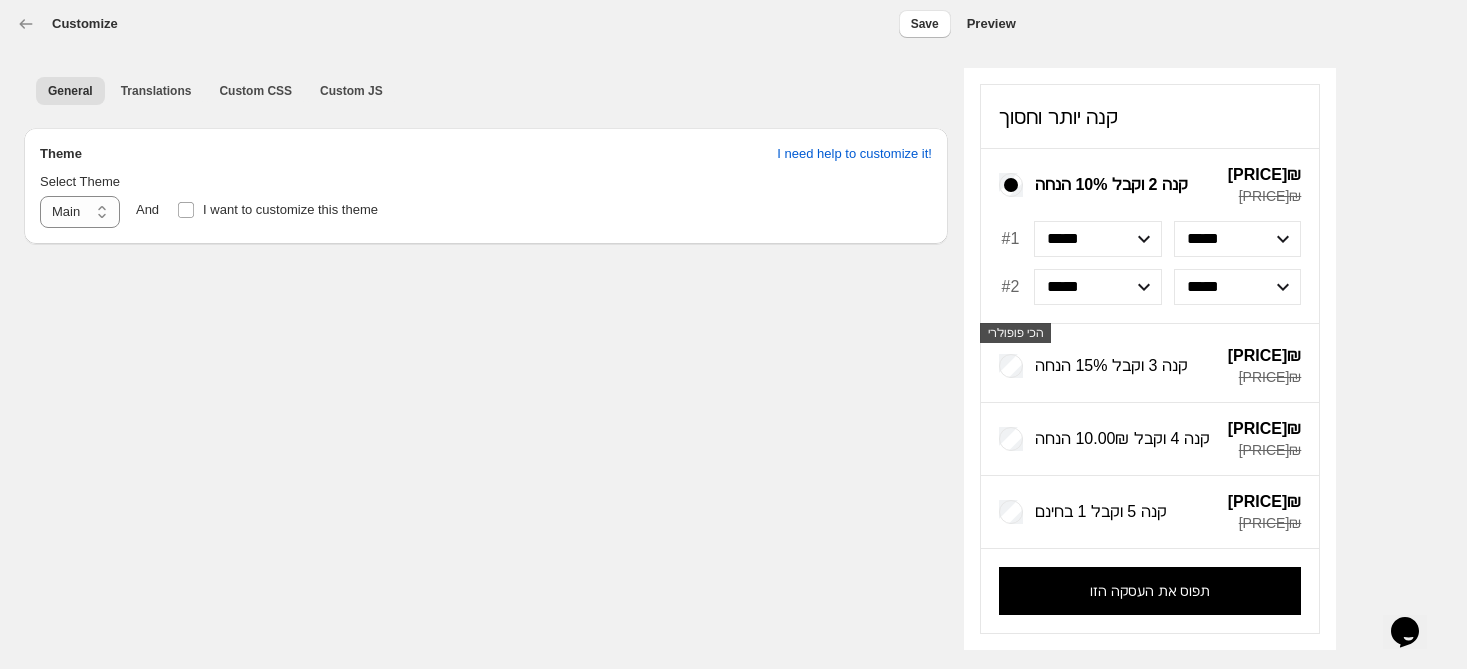 click on "קנה 3 וקבל 15% הנחה [PRICE]₪ [PRICE]₪" at bounding box center [1150, 366] 